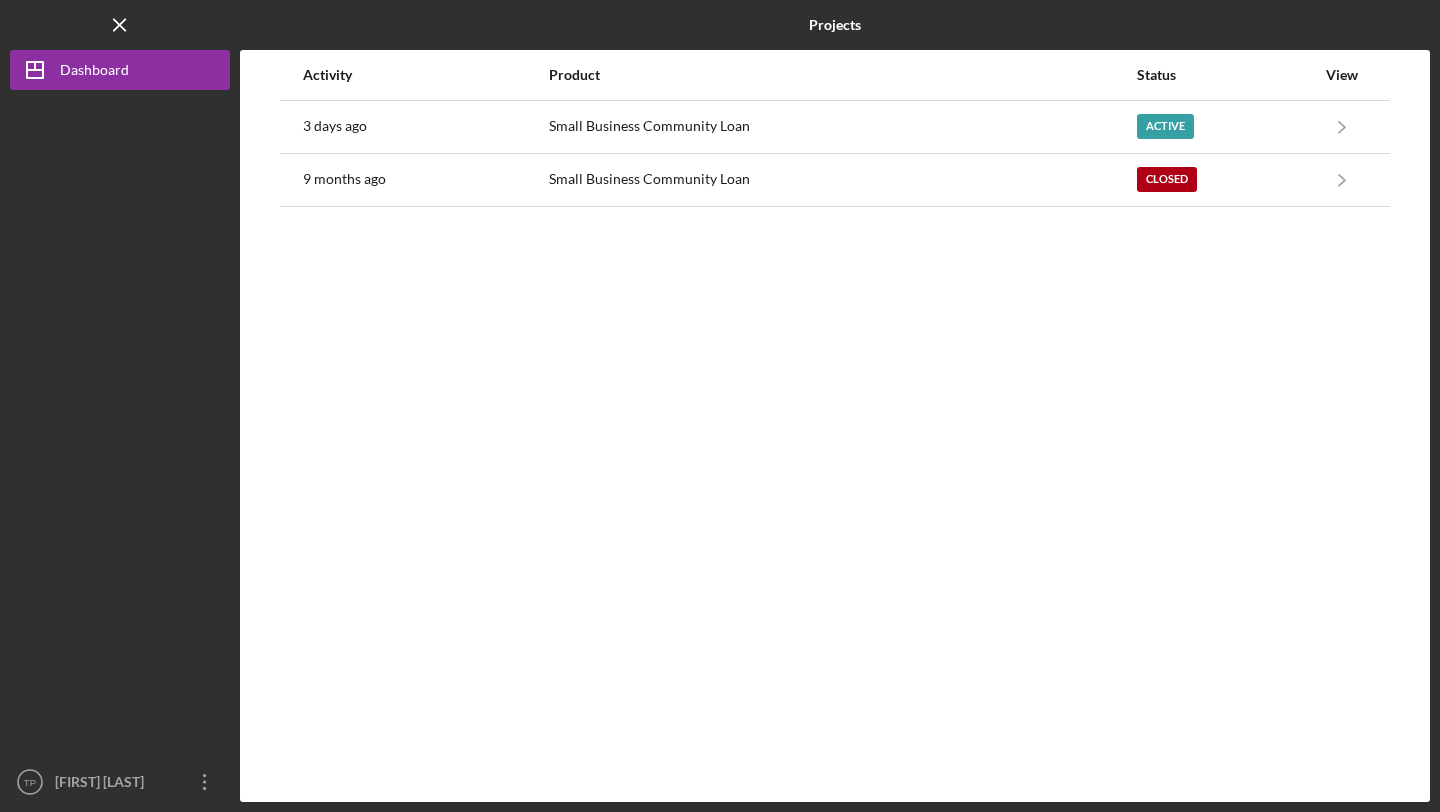 scroll, scrollTop: 0, scrollLeft: 0, axis: both 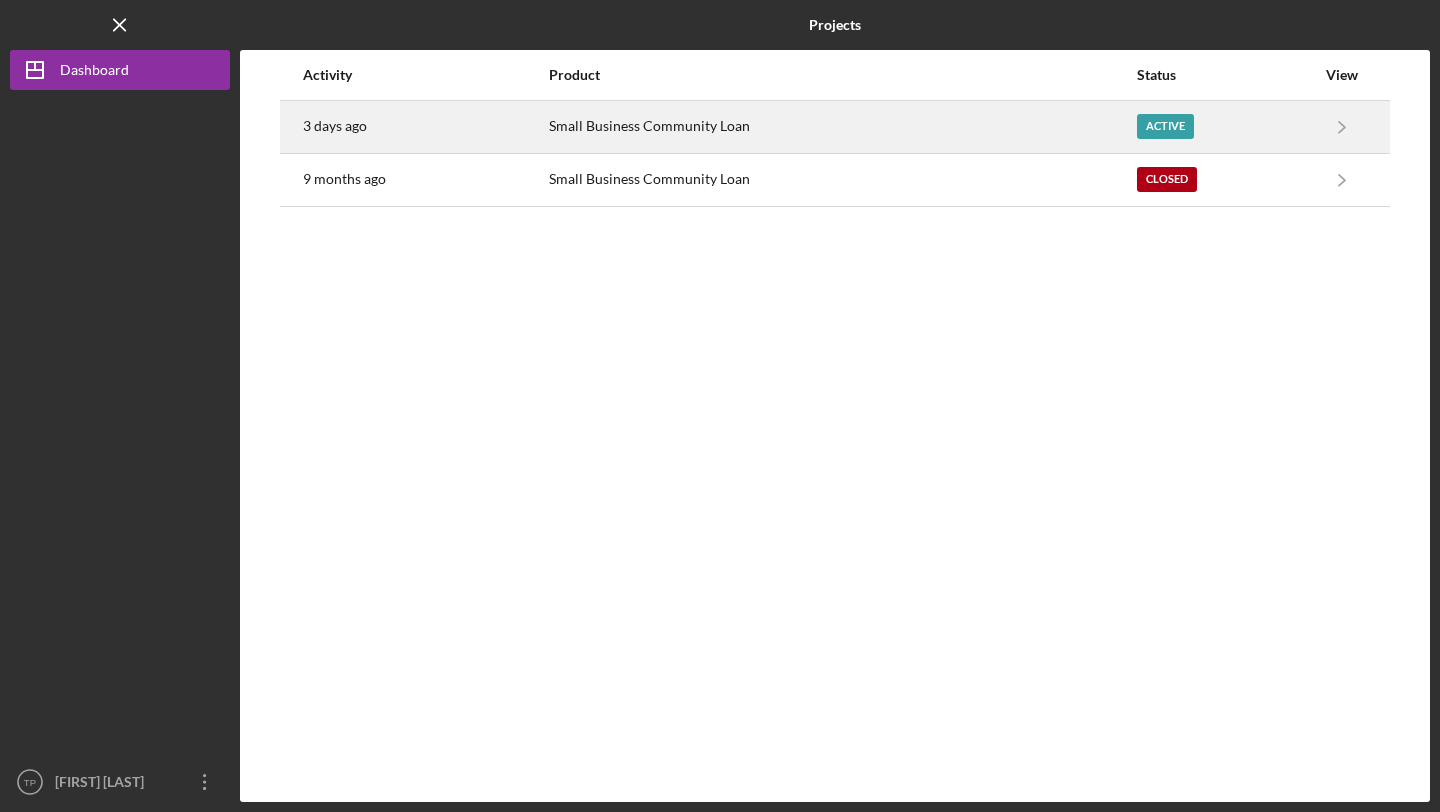 click on "Small Business Community Loan" at bounding box center (842, 127) 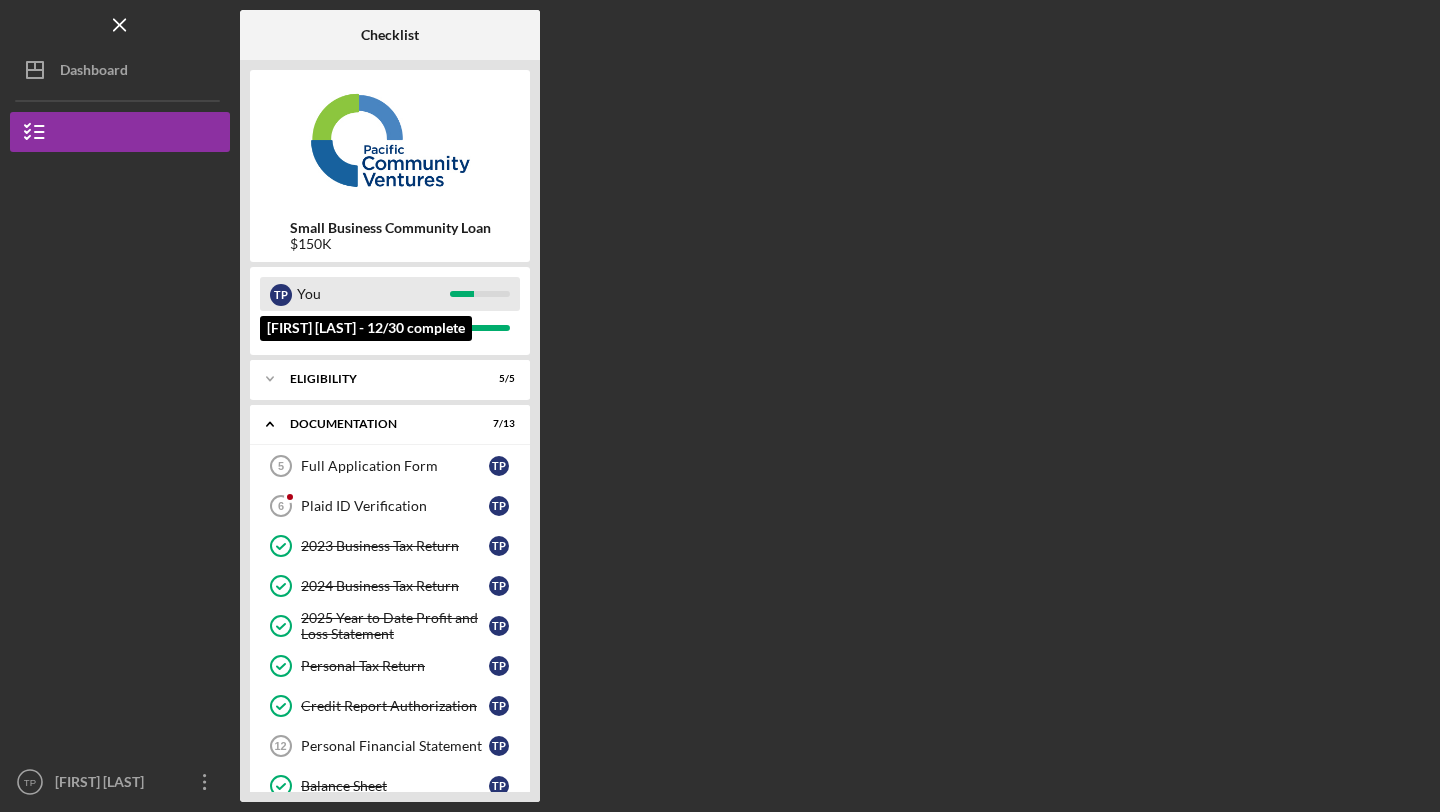 click on "You" at bounding box center (373, 294) 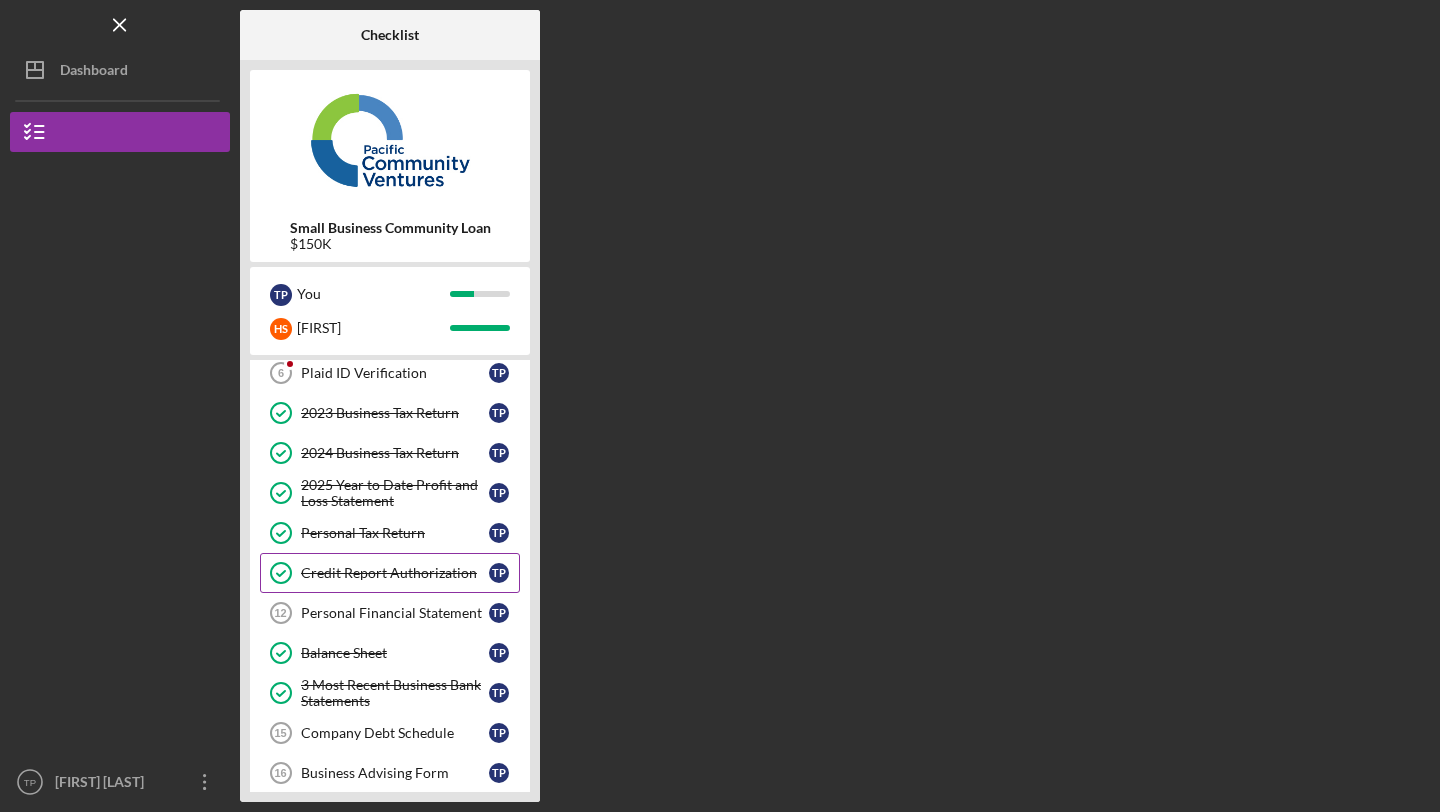scroll, scrollTop: 136, scrollLeft: 0, axis: vertical 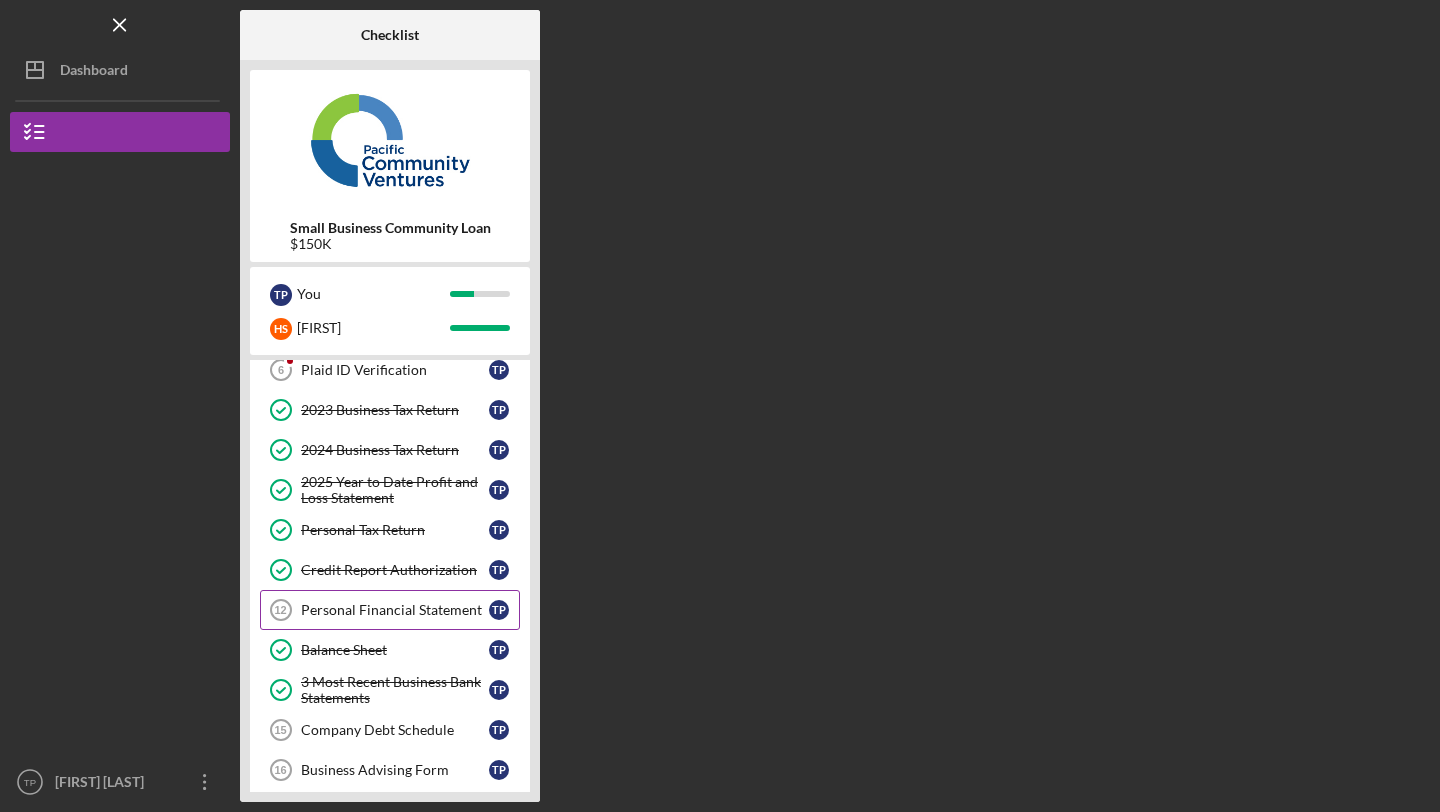 click on "Personal Financial Statement" at bounding box center [395, 610] 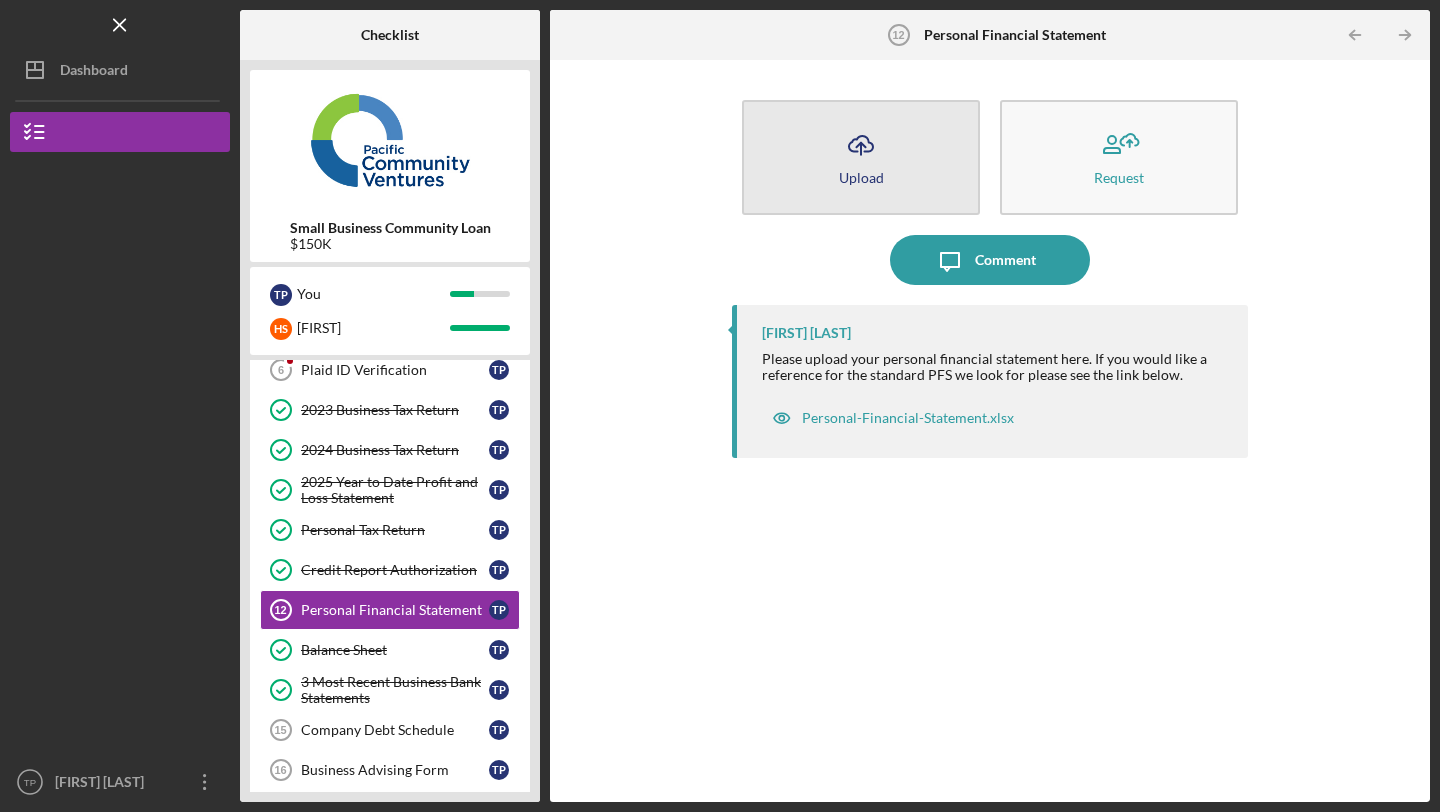 click on "Icon/Upload" 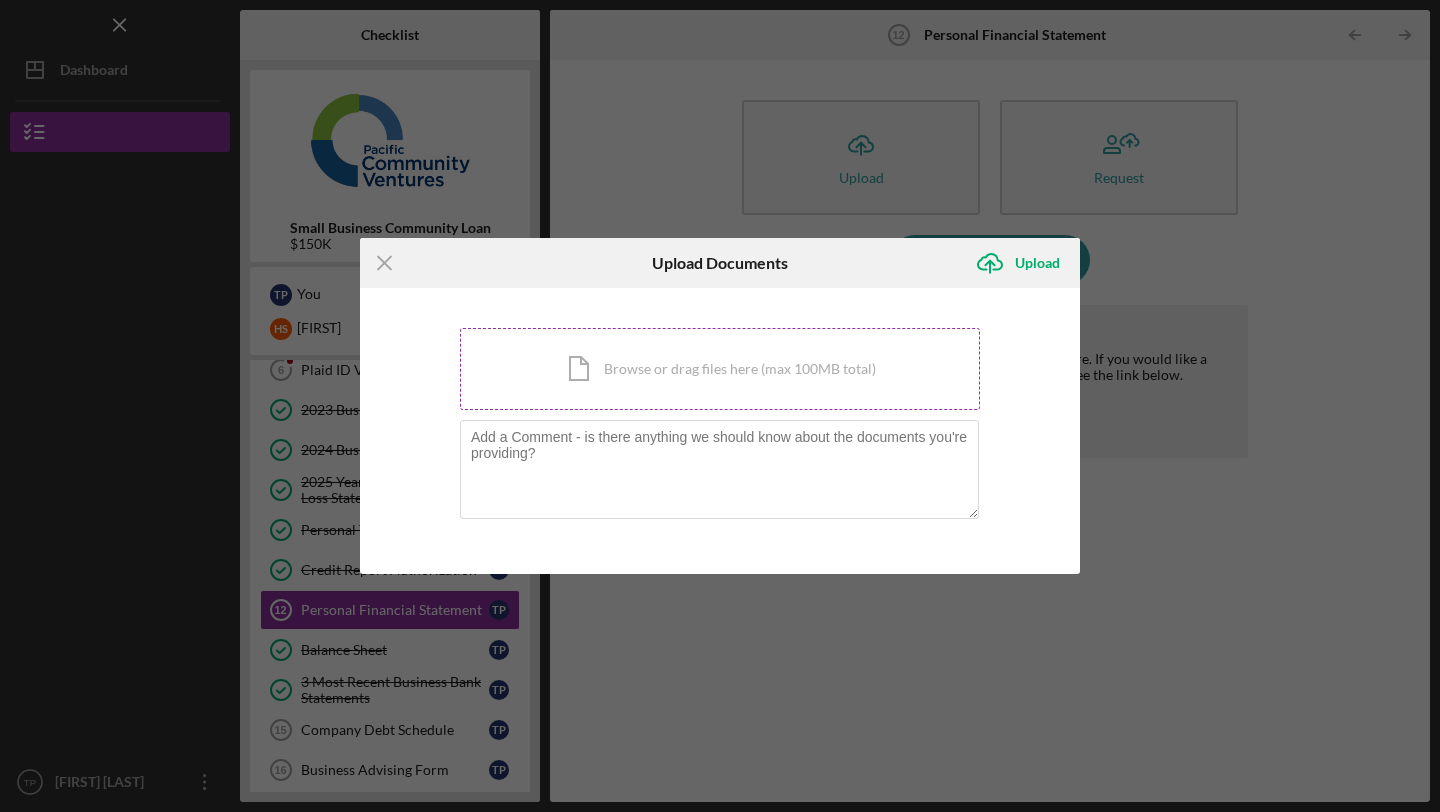 click on "Icon/Document Browse or drag files here (max 100MB total) Tap to choose files or take a photo" at bounding box center (720, 369) 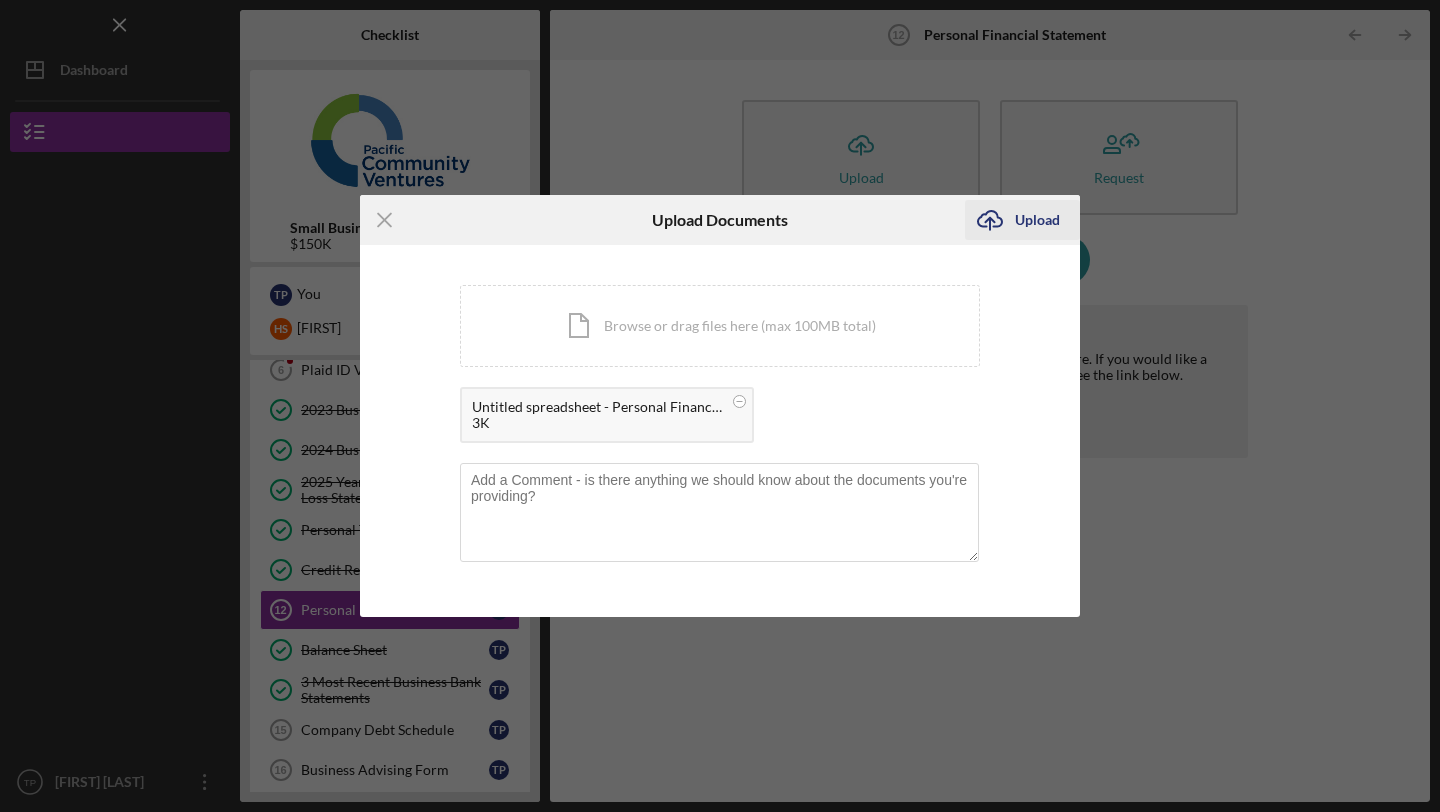click on "Upload" at bounding box center [1037, 220] 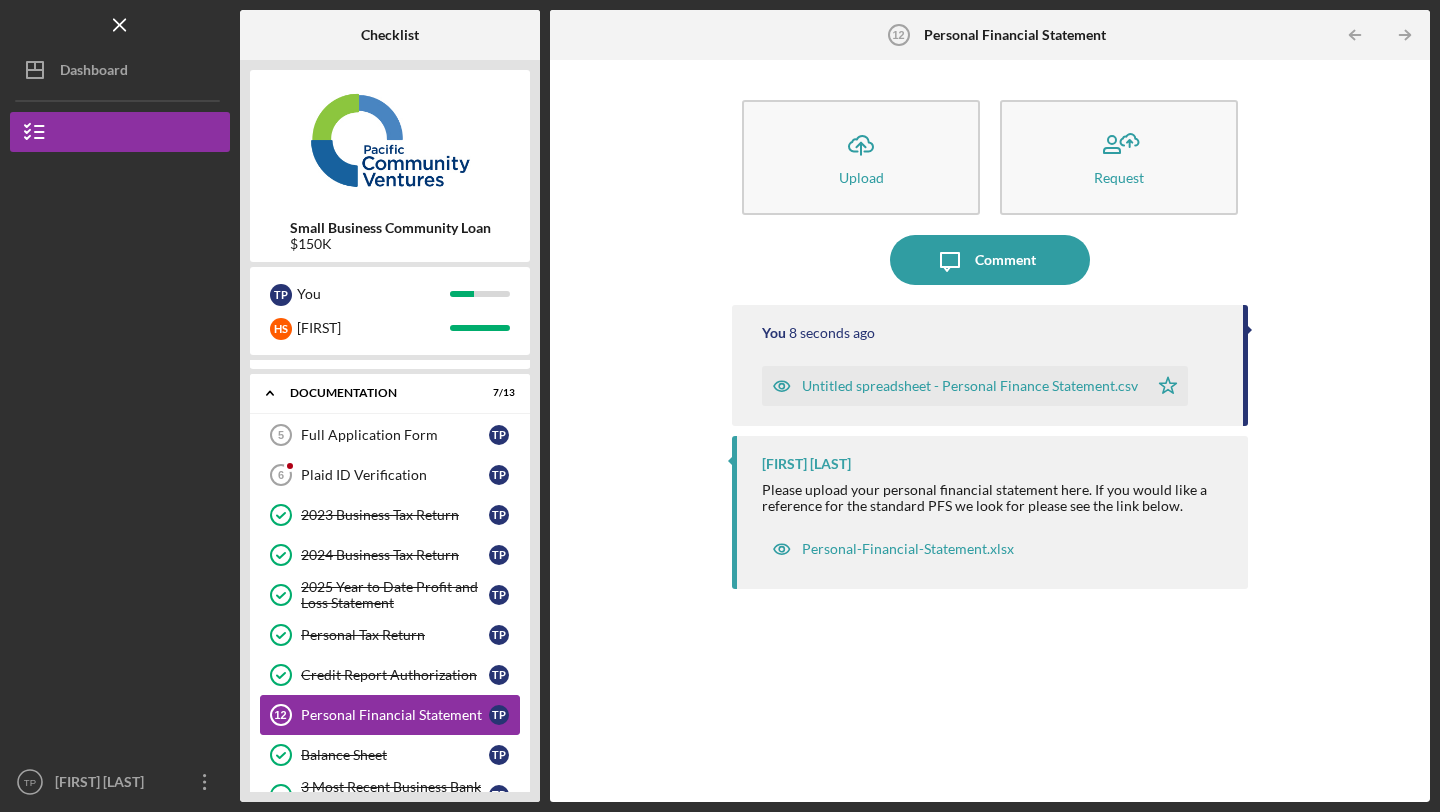 scroll, scrollTop: 5, scrollLeft: 0, axis: vertical 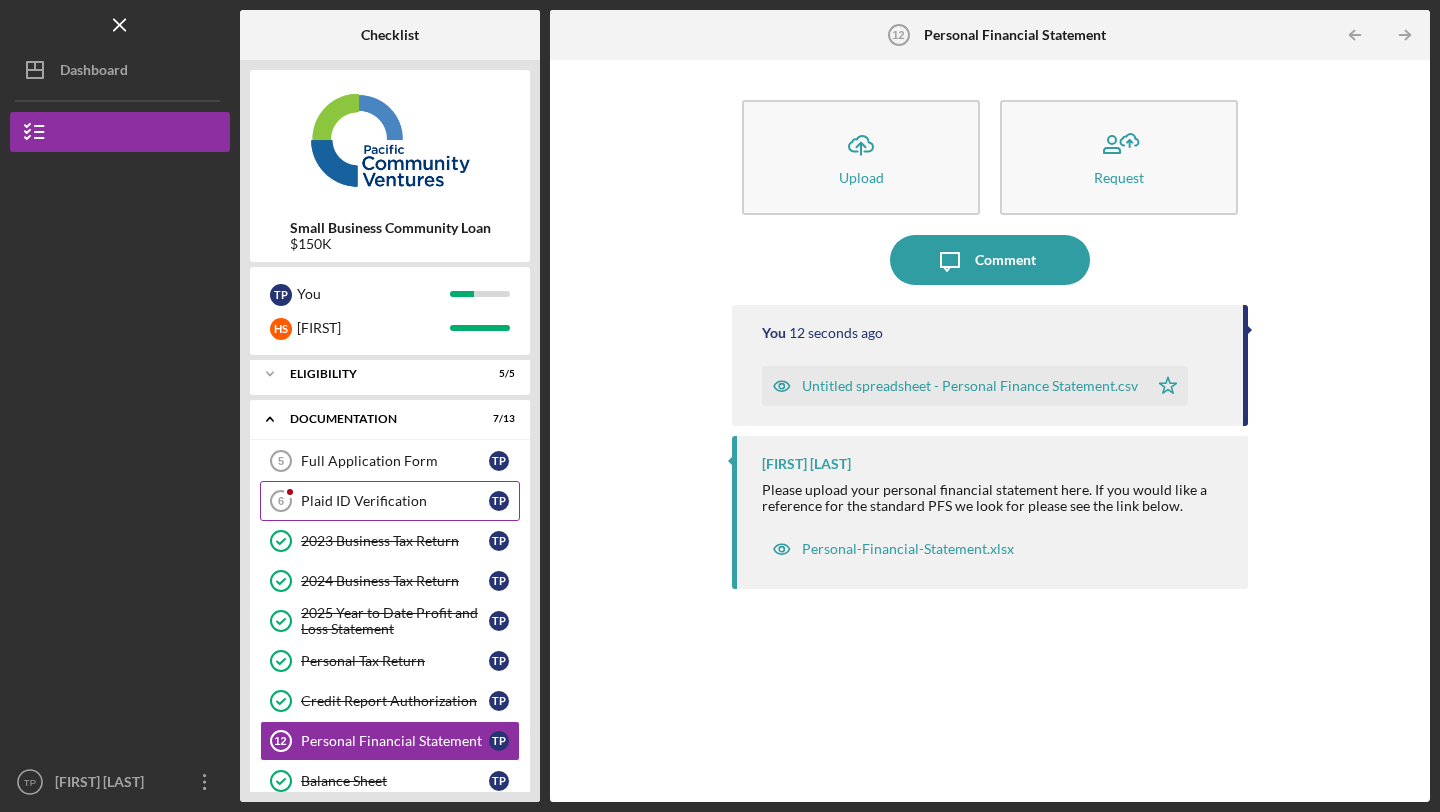 click on "Plaid ID Verification" at bounding box center [395, 501] 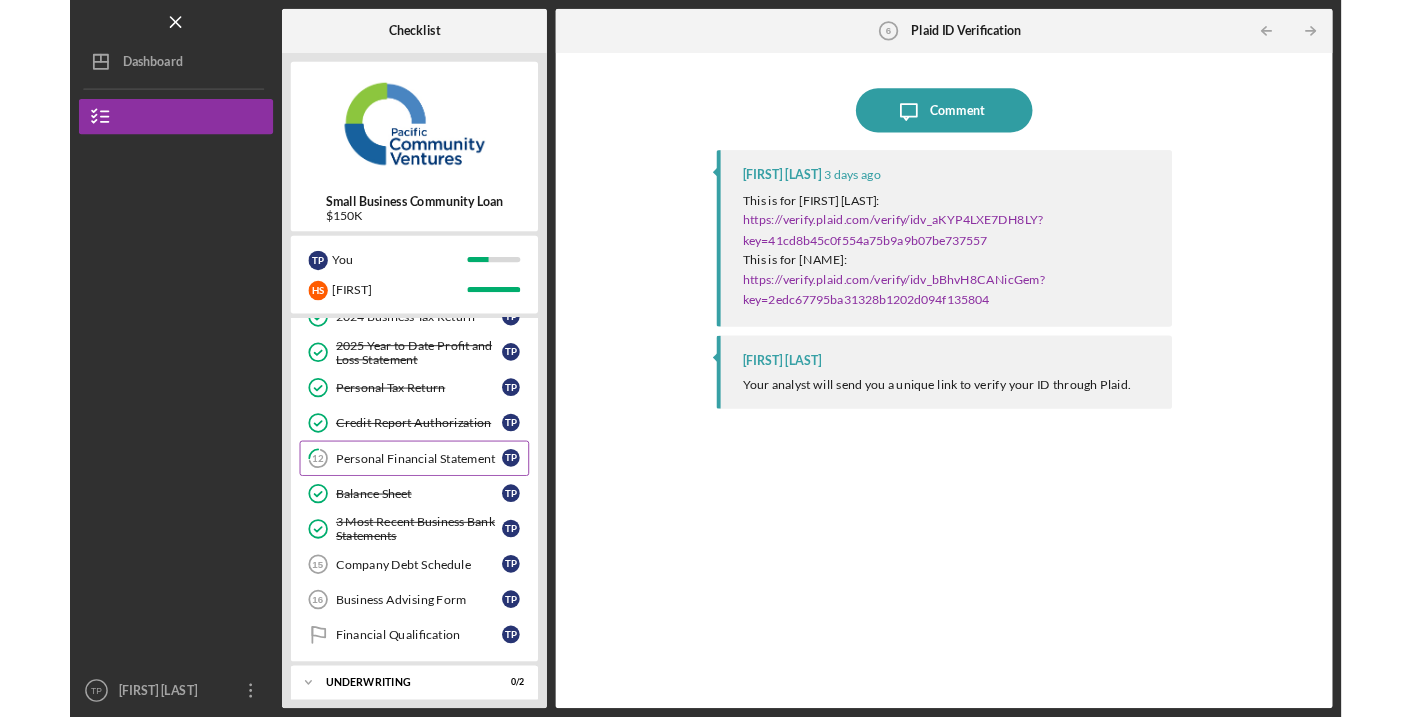 scroll, scrollTop: 229, scrollLeft: 0, axis: vertical 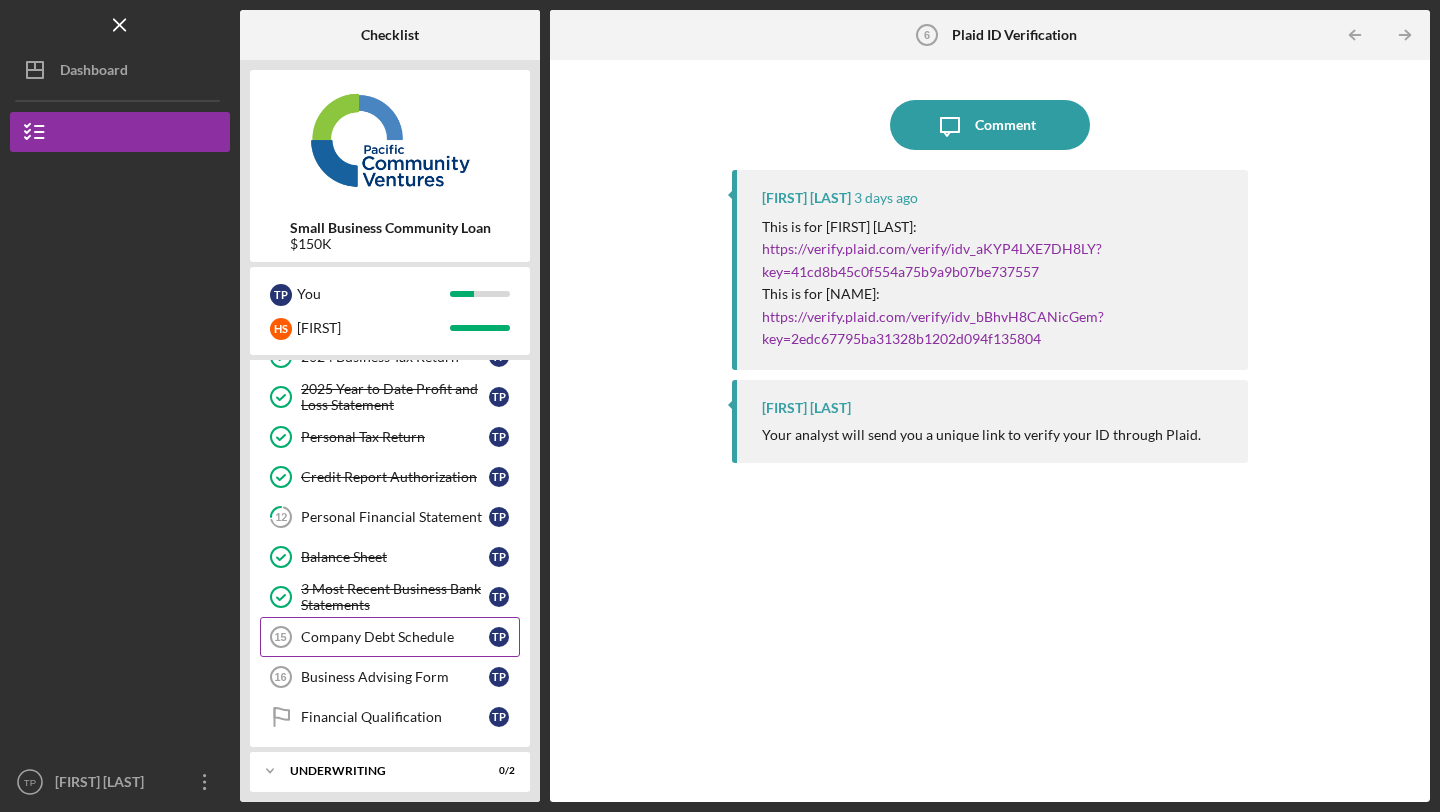 click on "Company Debt Schedule" at bounding box center [395, 637] 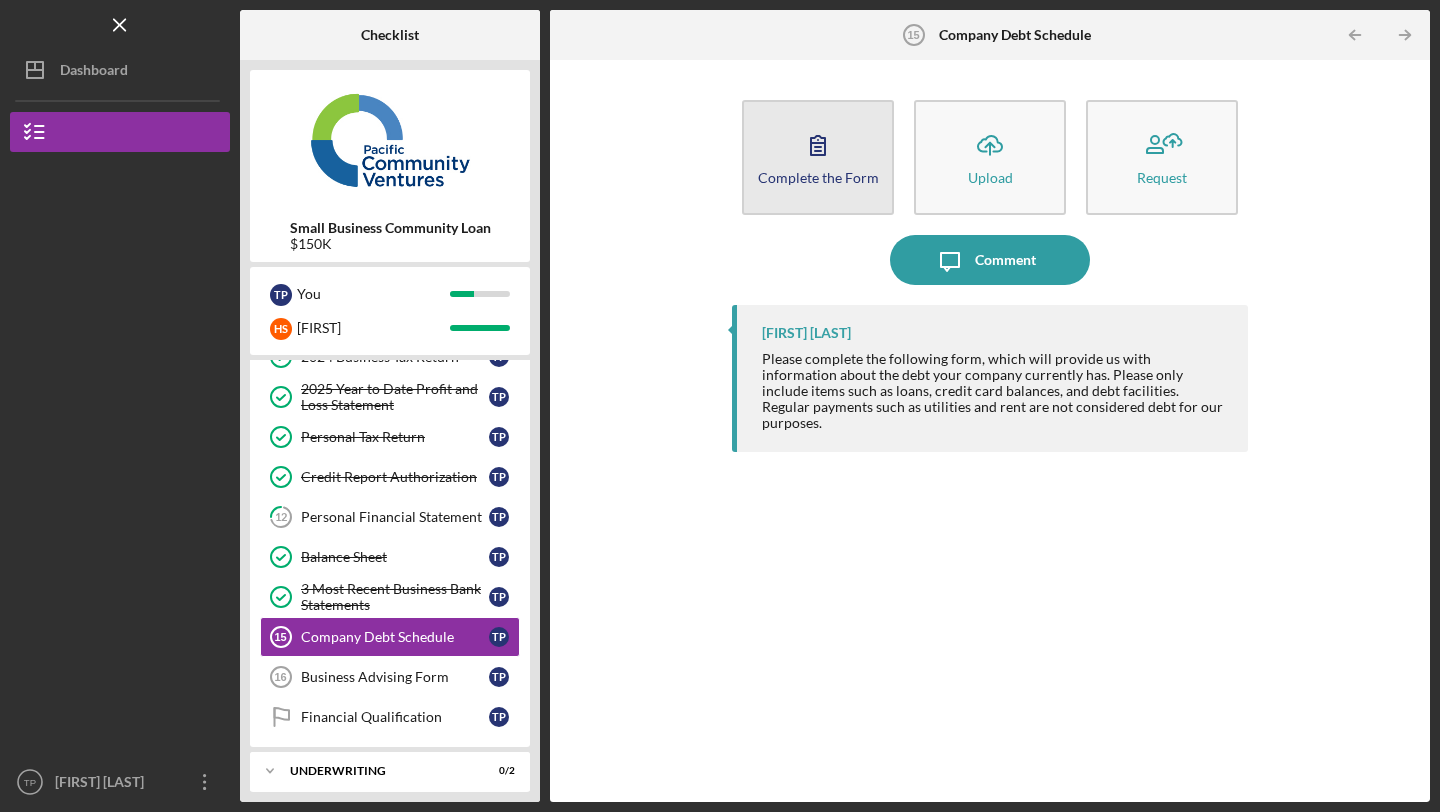 click 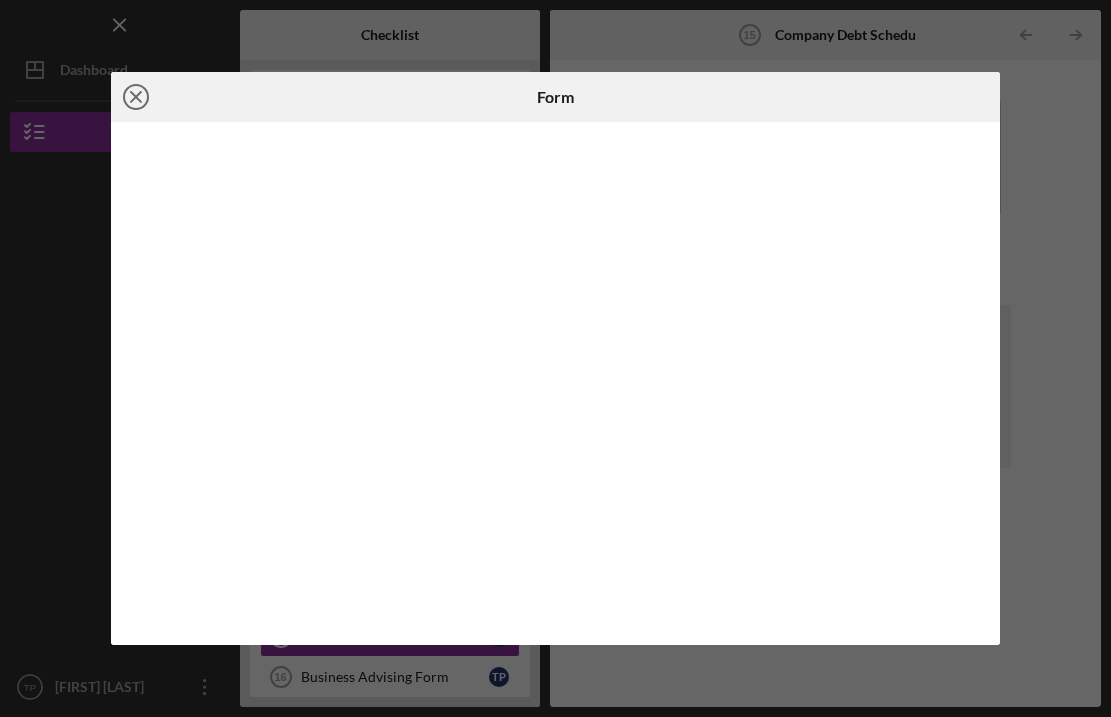 click on "Icon/Close" 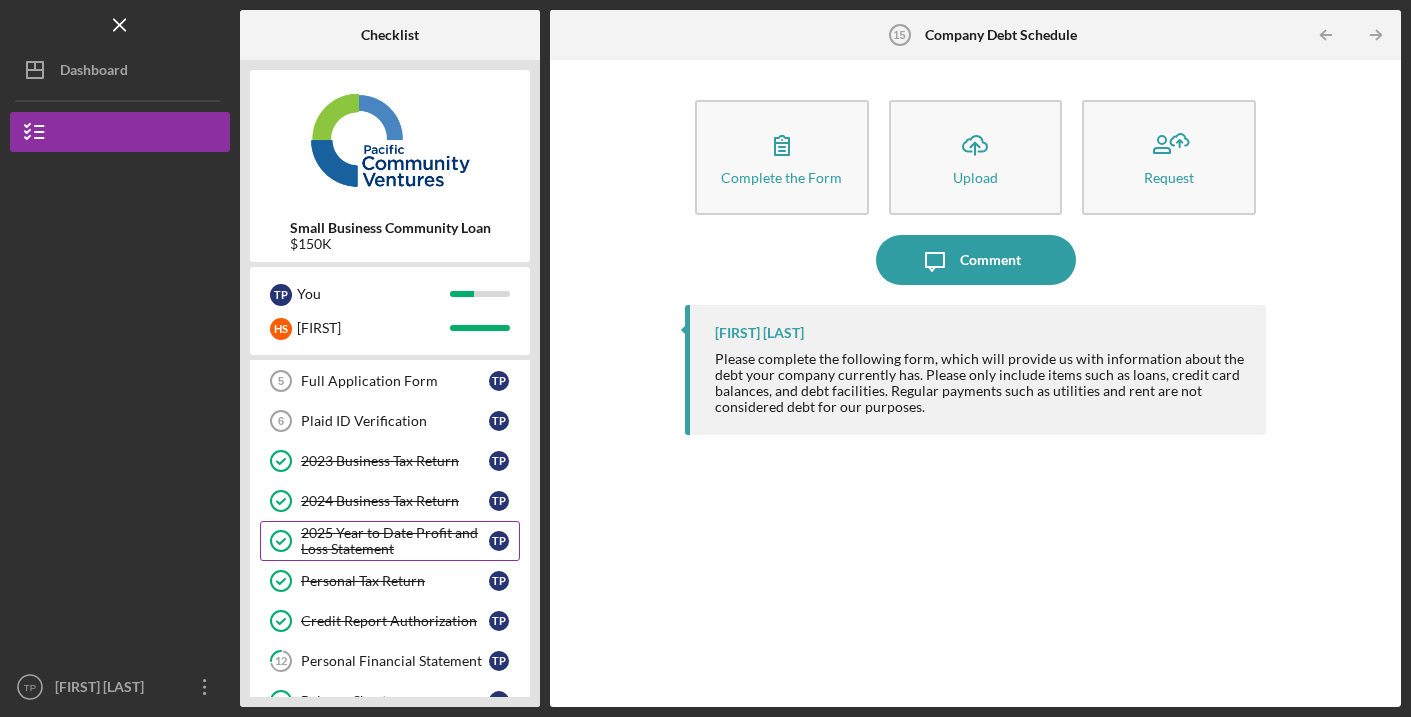 scroll, scrollTop: 21, scrollLeft: 0, axis: vertical 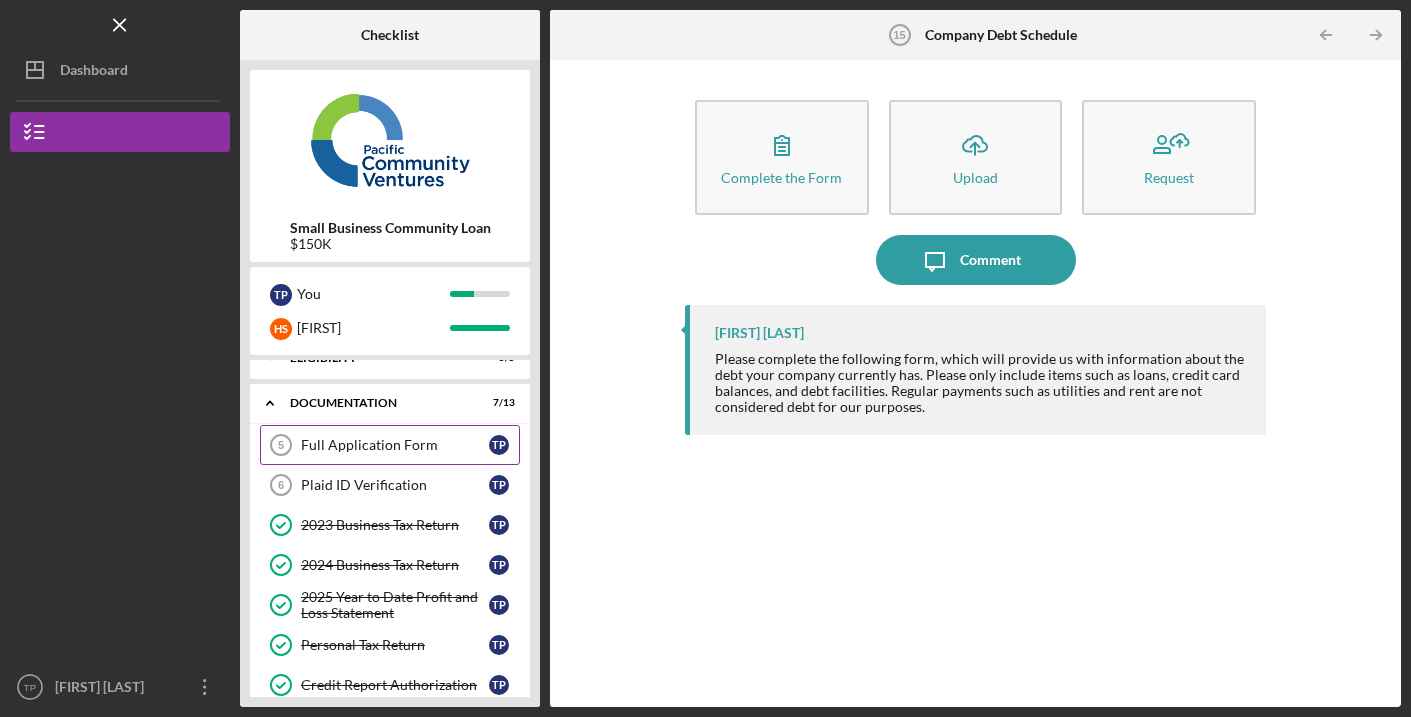 click on "Full Application Form 5 Full Application Form T P" at bounding box center [390, 445] 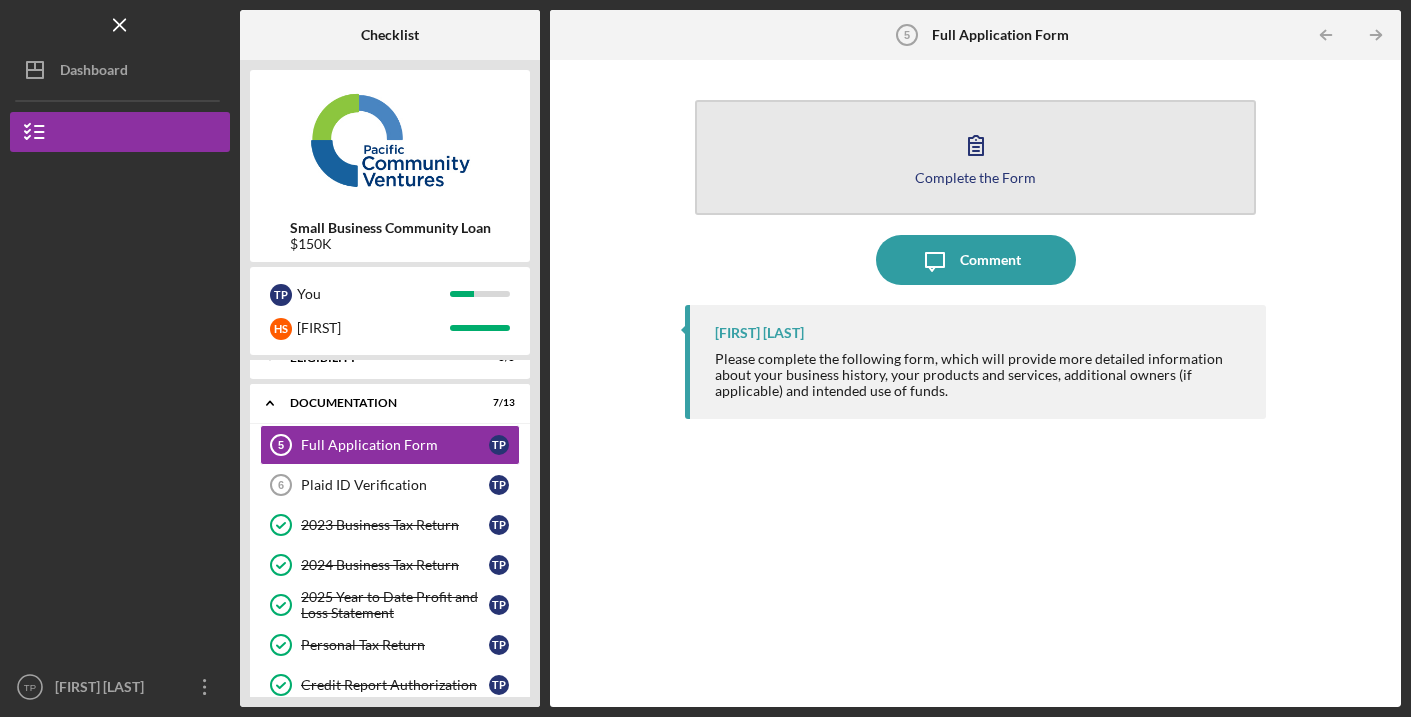 click 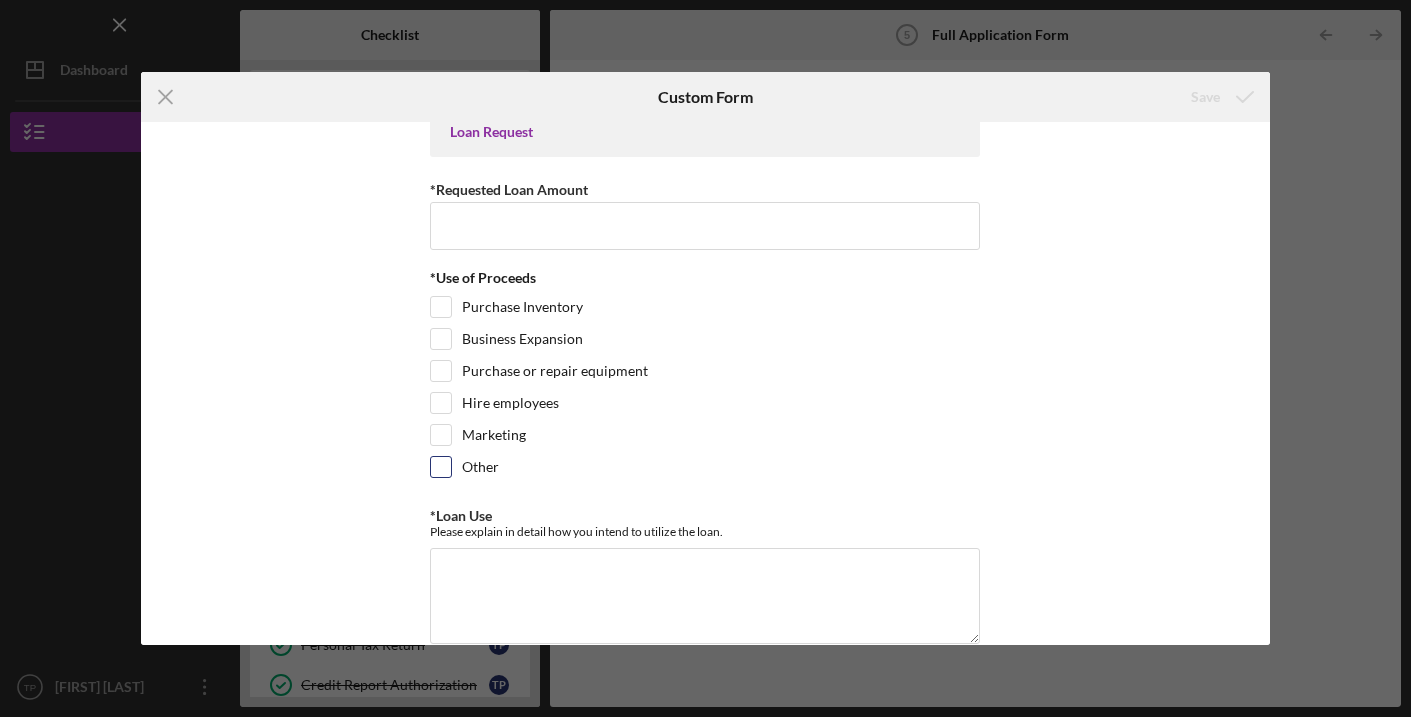 scroll, scrollTop: 0, scrollLeft: 0, axis: both 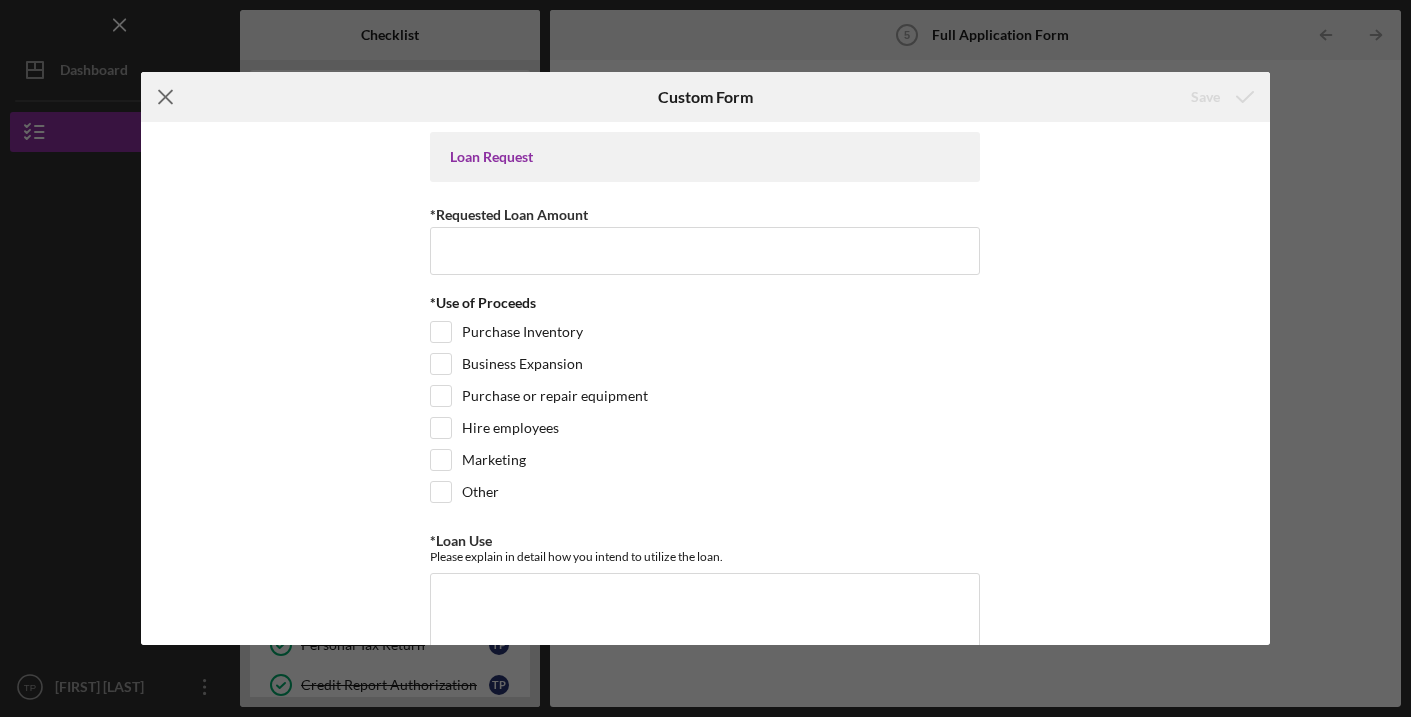 click 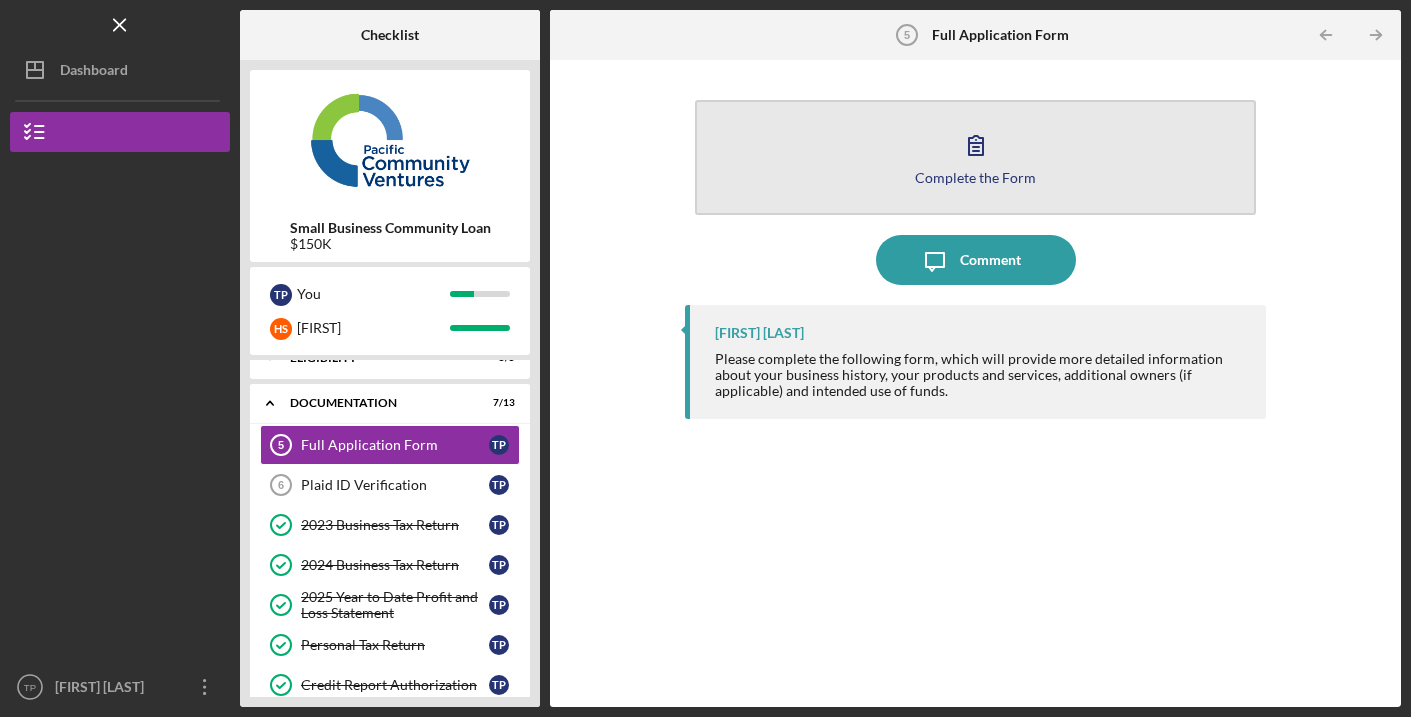 click 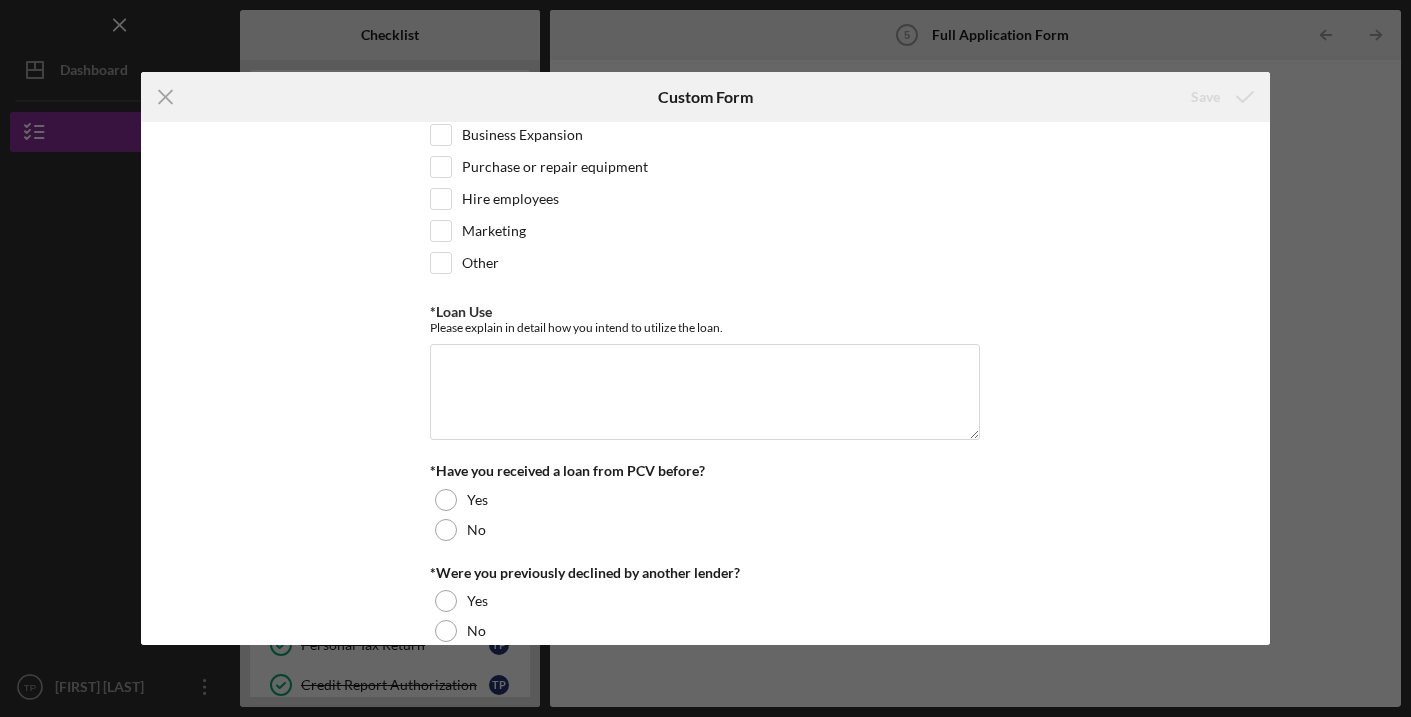 scroll, scrollTop: 0, scrollLeft: 0, axis: both 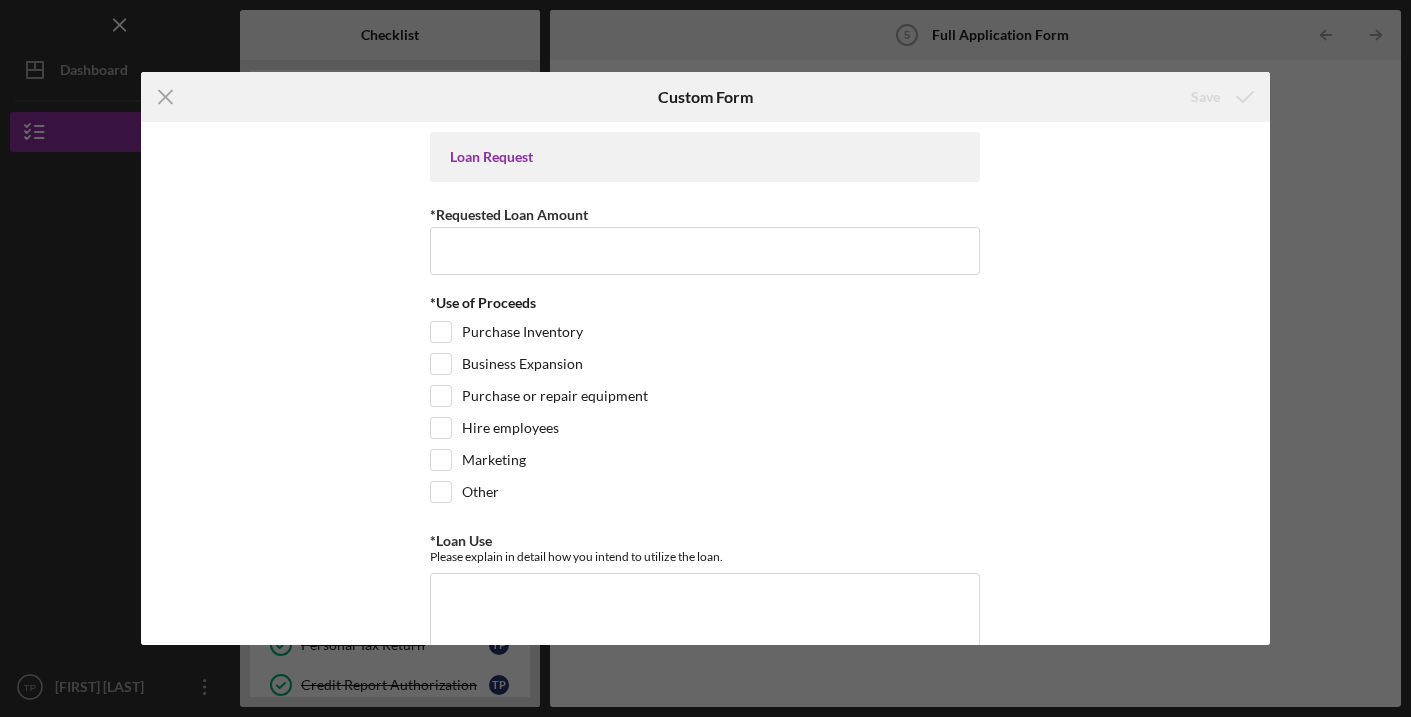 drag, startPoint x: 369, startPoint y: 92, endPoint x: 430, endPoint y: 93, distance: 61.008198 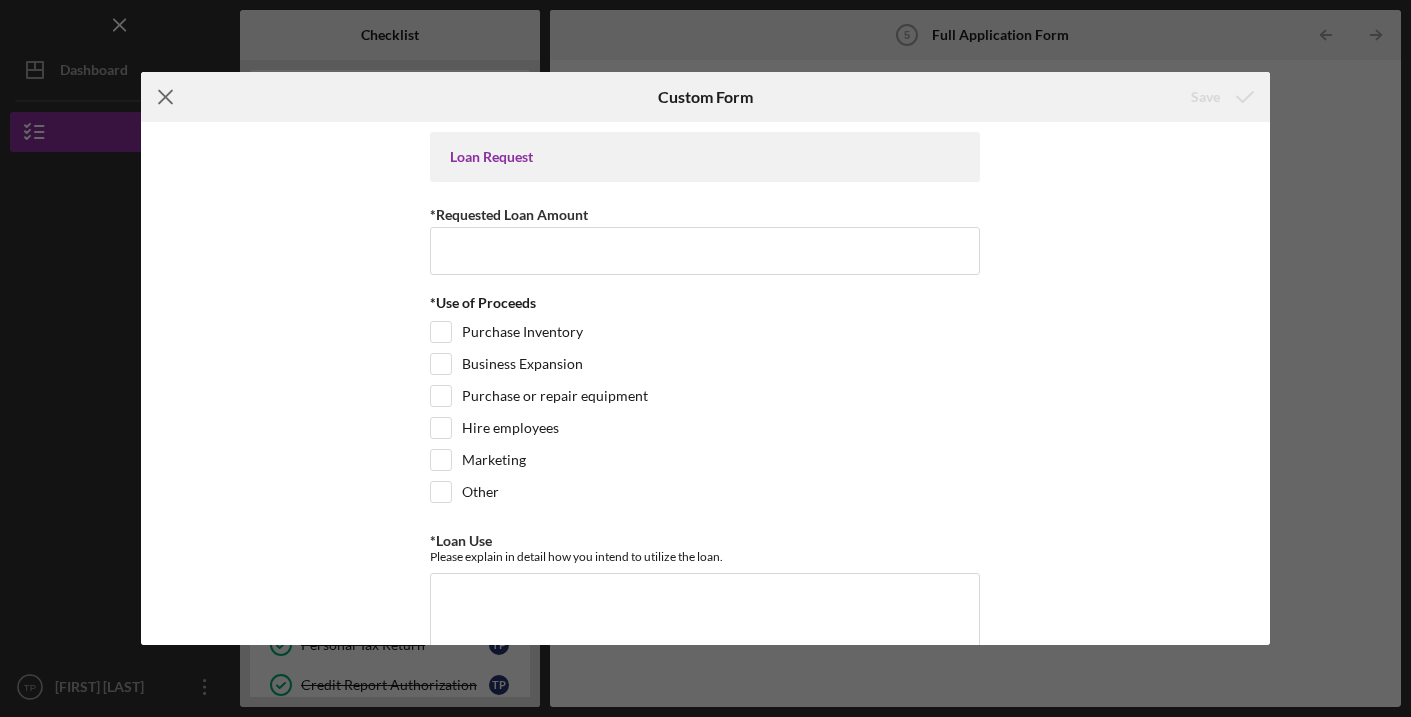 click 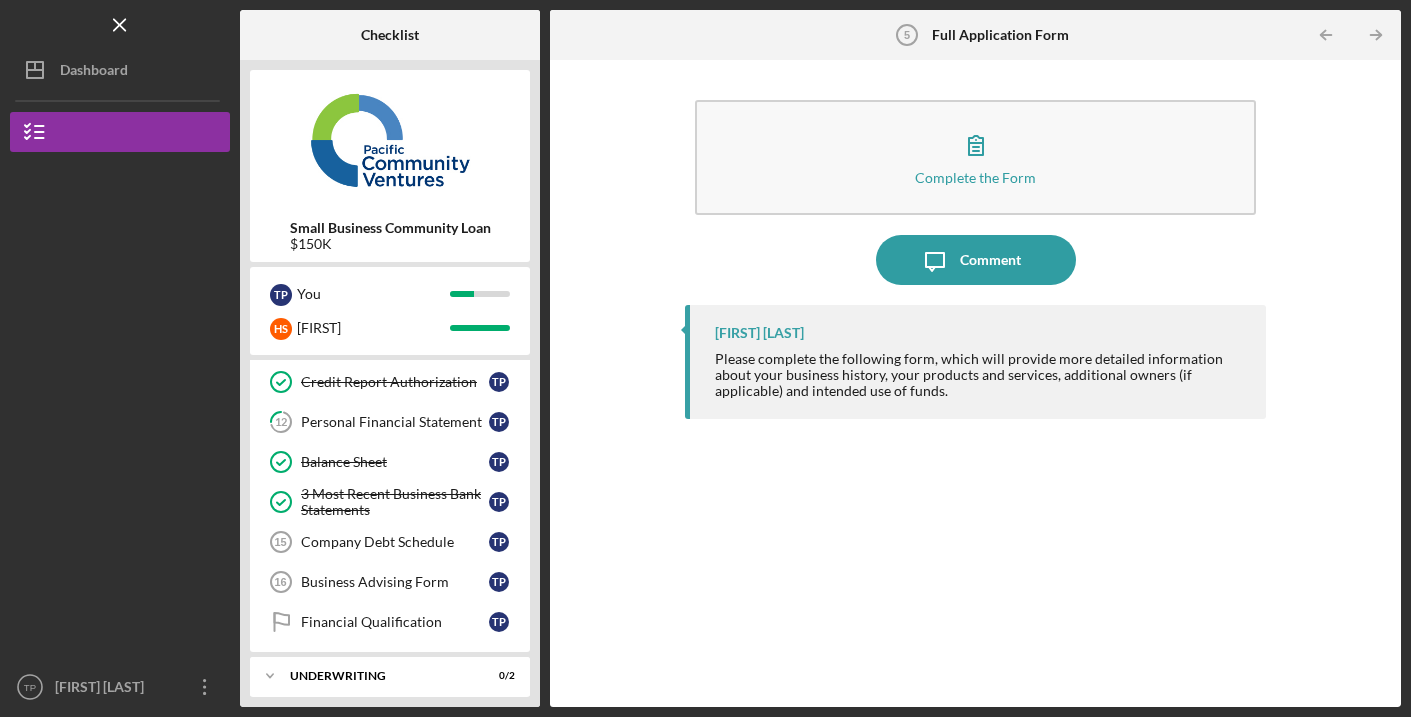 scroll, scrollTop: 379, scrollLeft: 0, axis: vertical 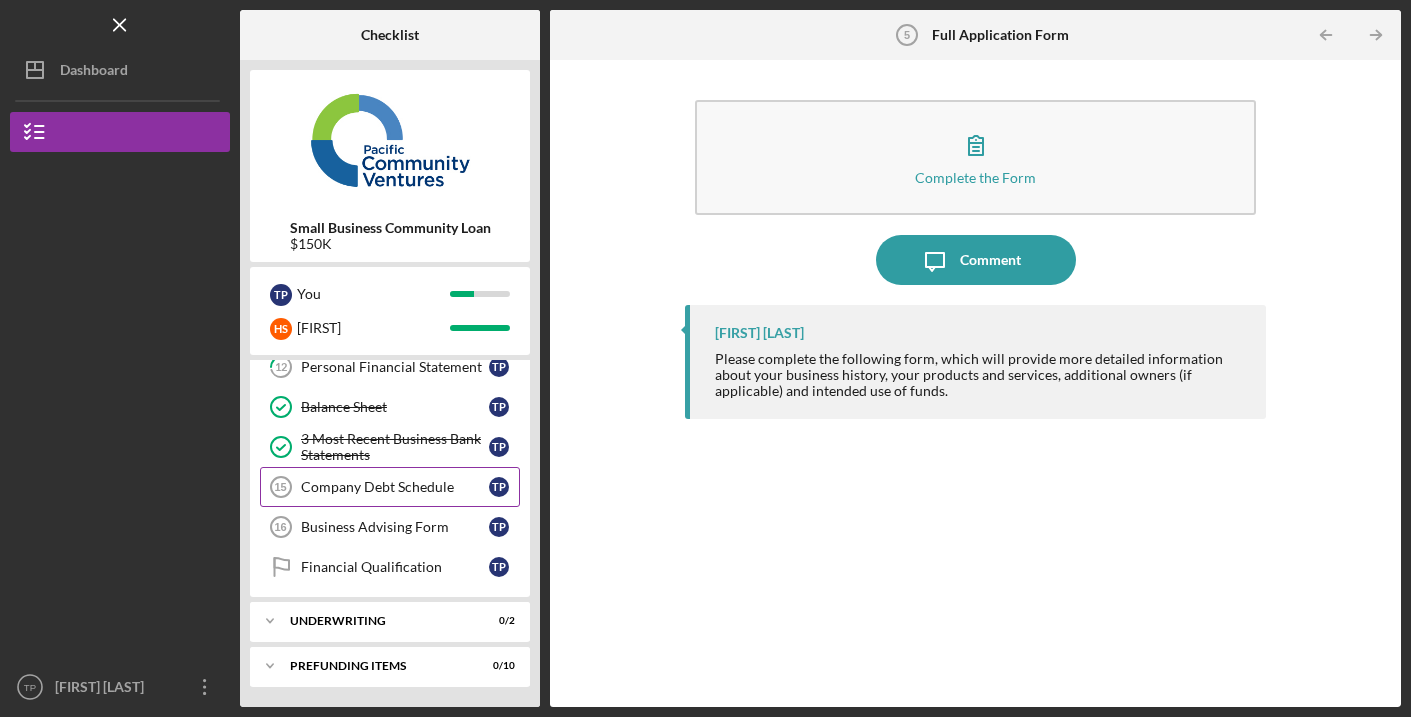 click on "Company Debt Schedule" at bounding box center (395, 487) 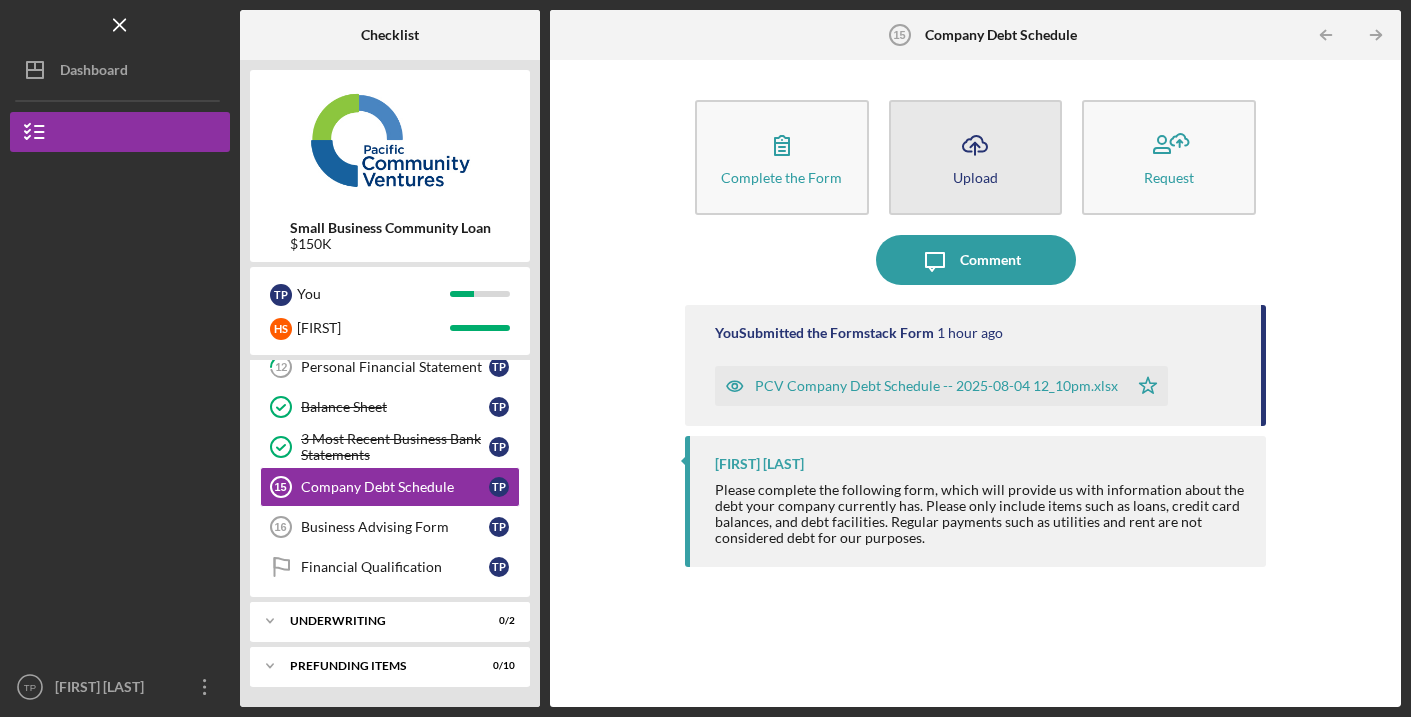 click on "Icon/Upload Upload" at bounding box center [976, 157] 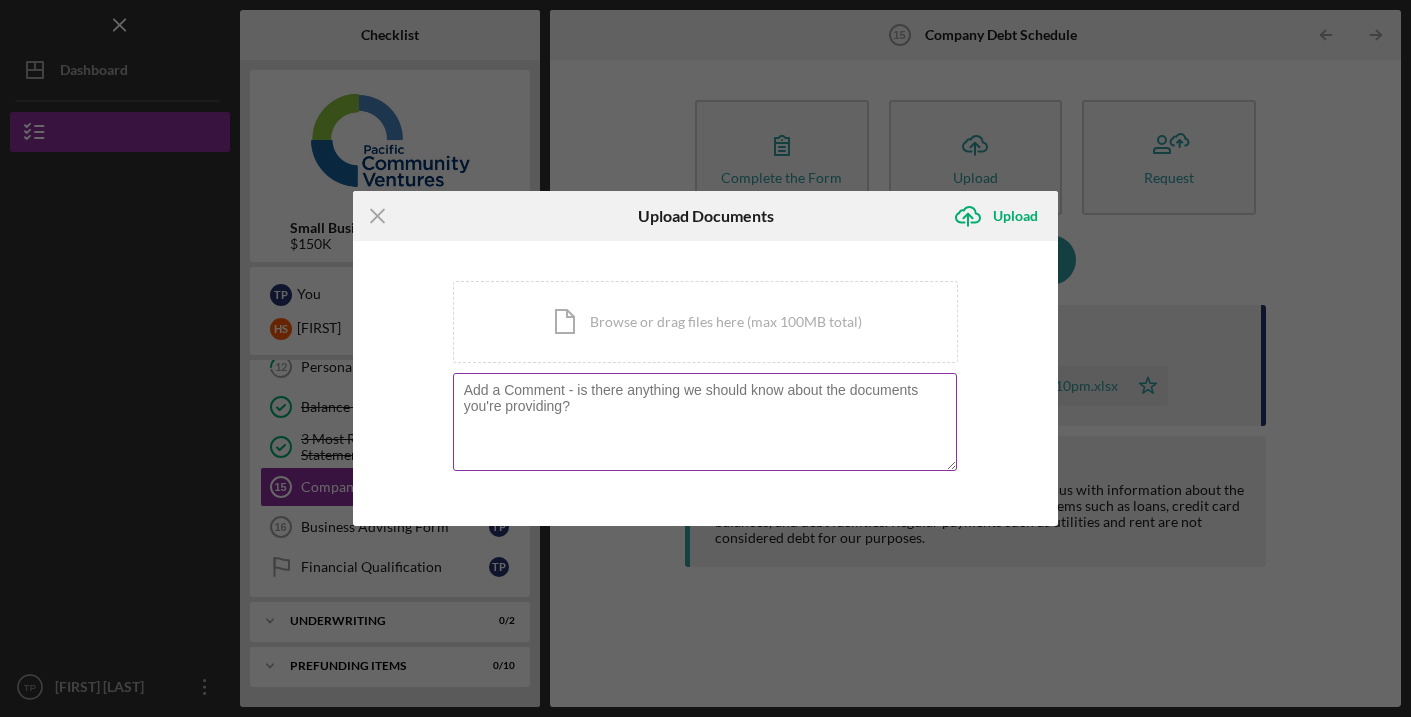 click at bounding box center (705, 422) 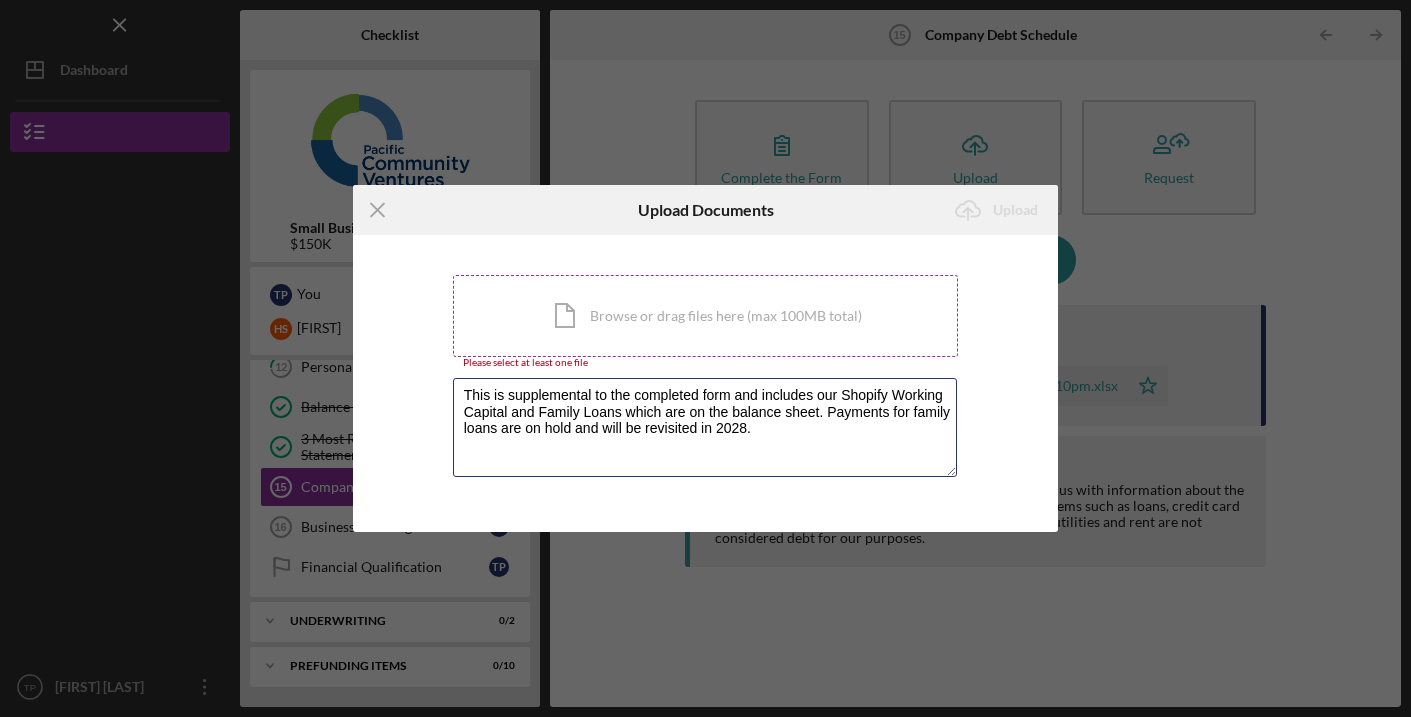 type on "This is supplemental to the completed form and includes our Shopify Working Capital and Family Loans which are on the balance sheet. Payments for family loans are on hold and will be revisited in 2028." 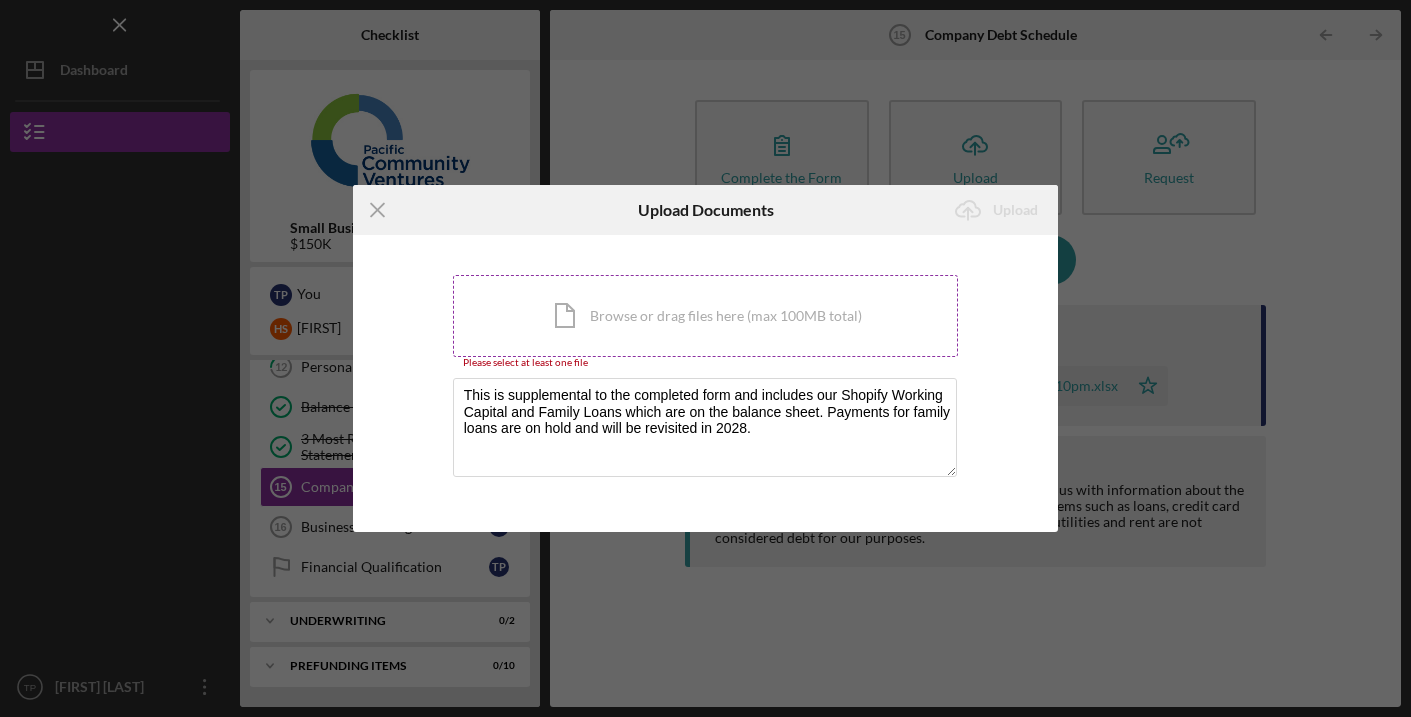click on "Icon/Document Browse or drag files here (max 100MB total) Tap to choose files or take a photo" at bounding box center [706, 316] 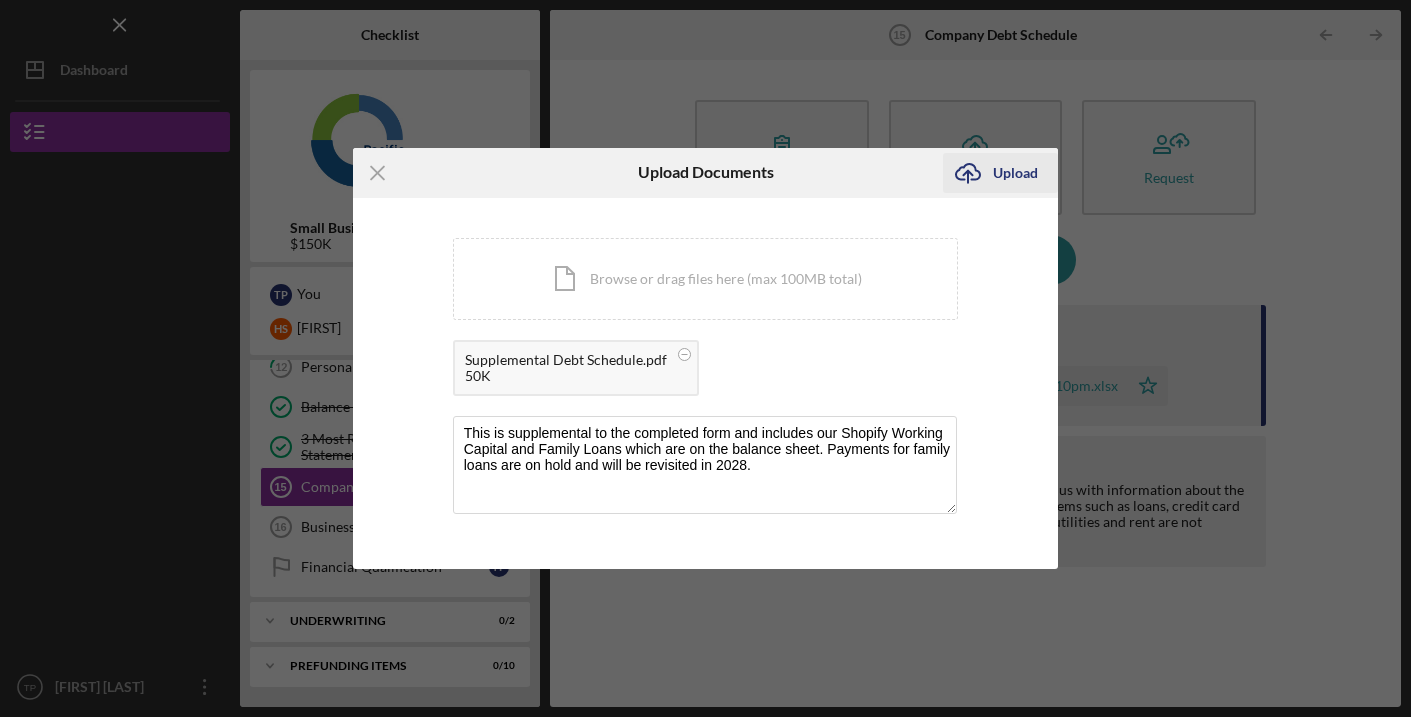 click on "Upload" at bounding box center [1015, 173] 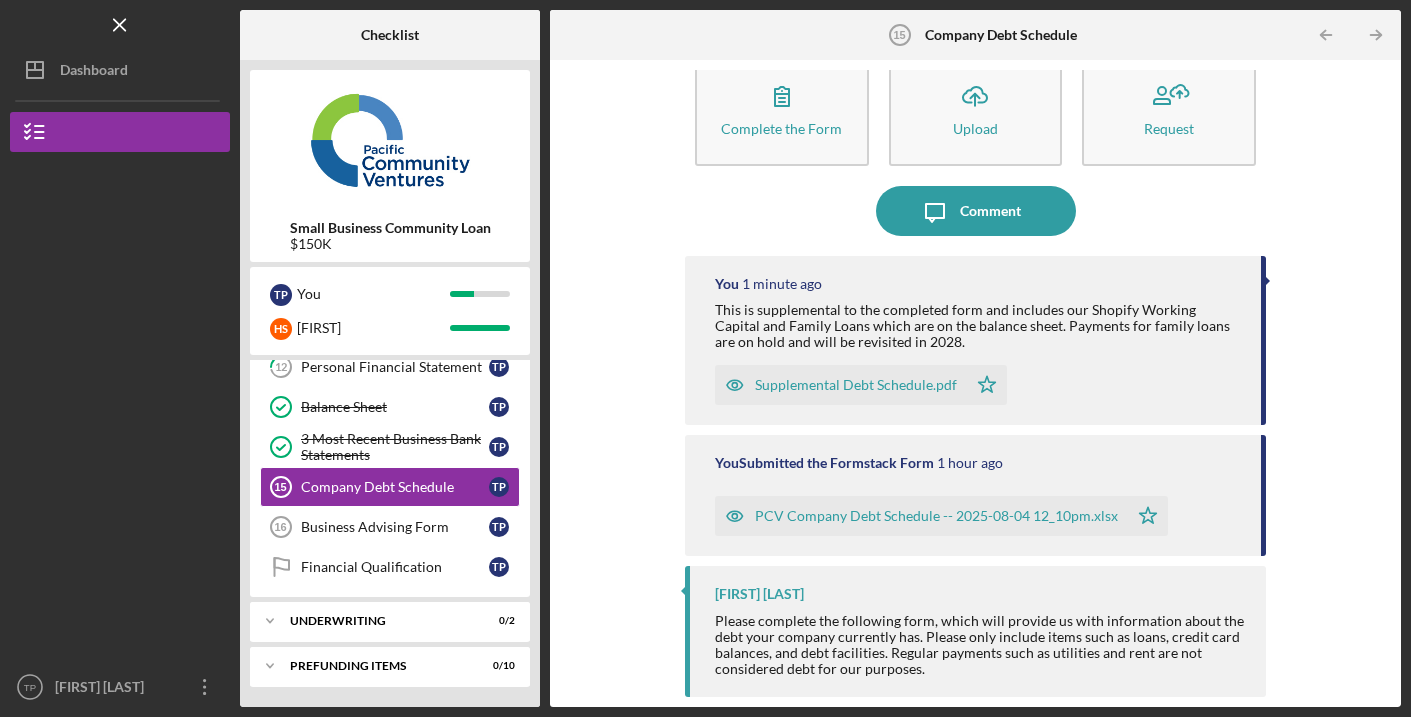 scroll, scrollTop: 42, scrollLeft: 0, axis: vertical 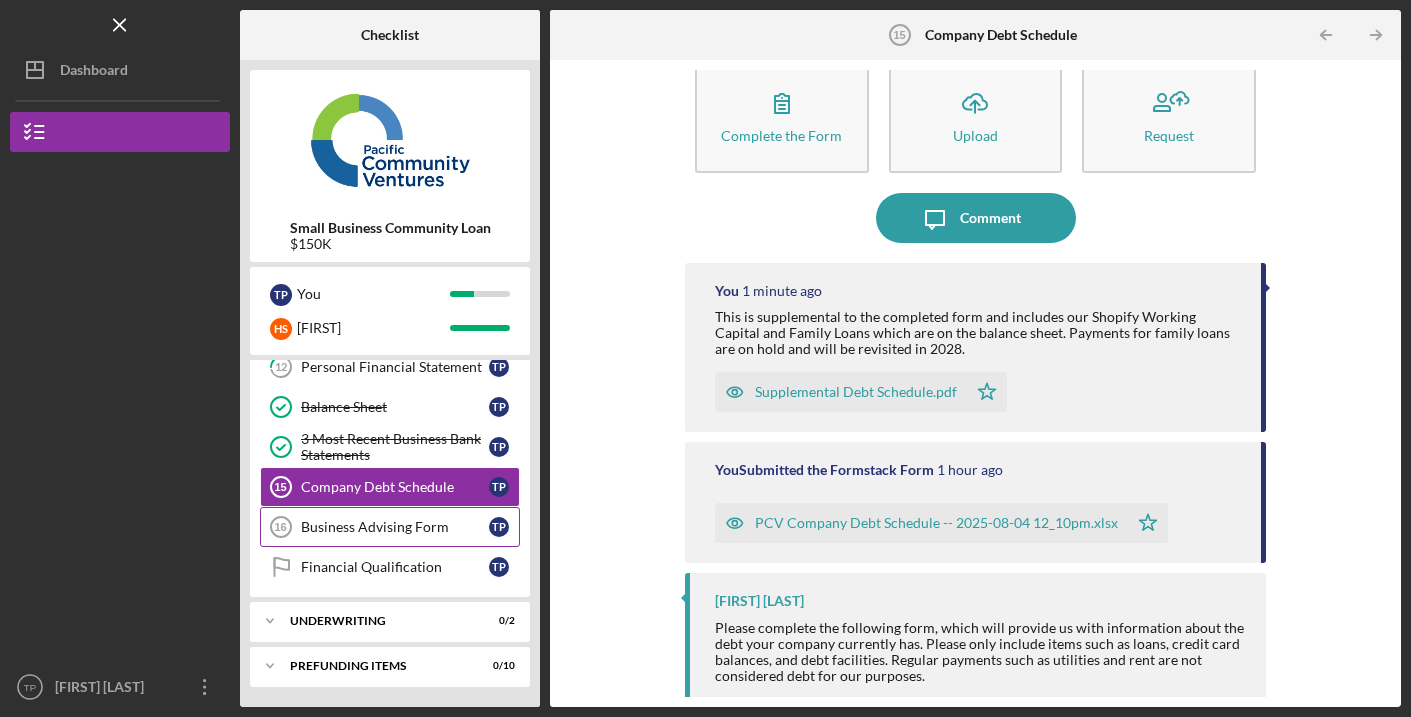 click on "Business Advising Form" at bounding box center (395, 527) 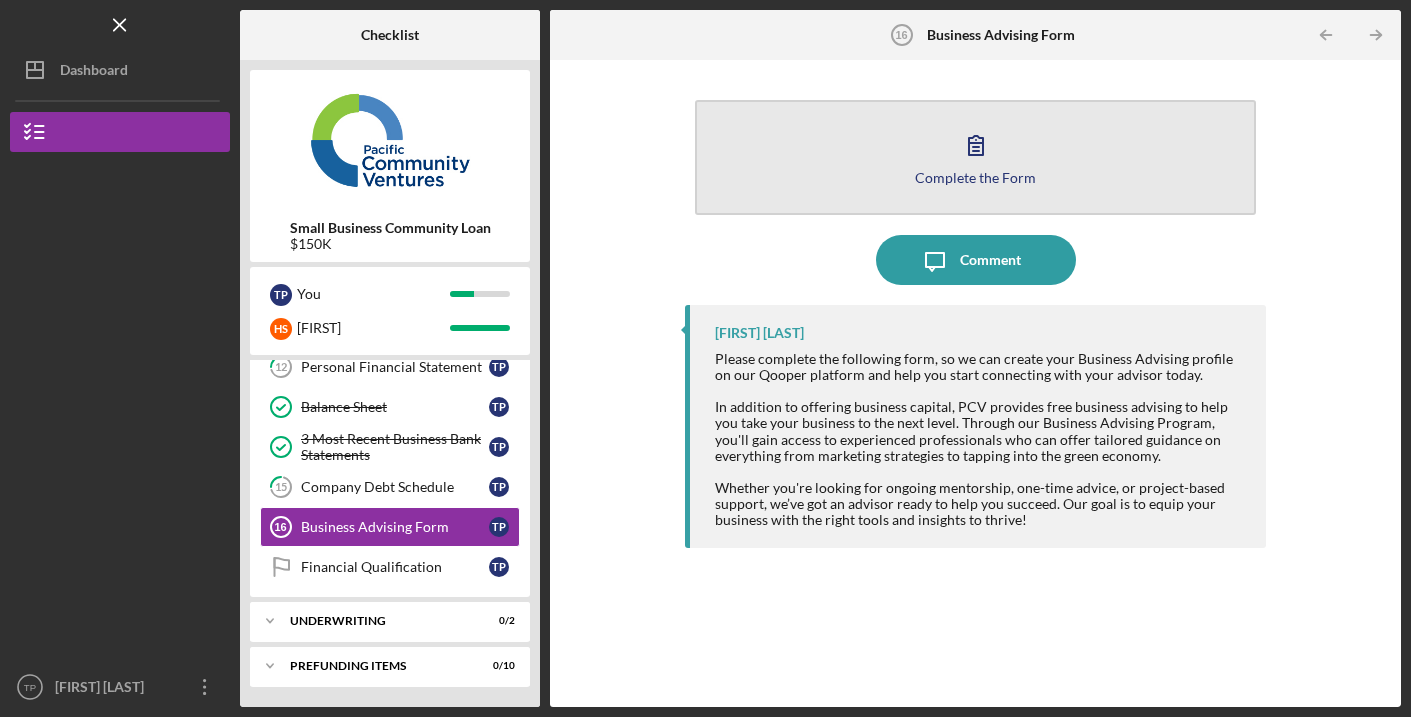 click on "Complete the Form Form" at bounding box center [976, 157] 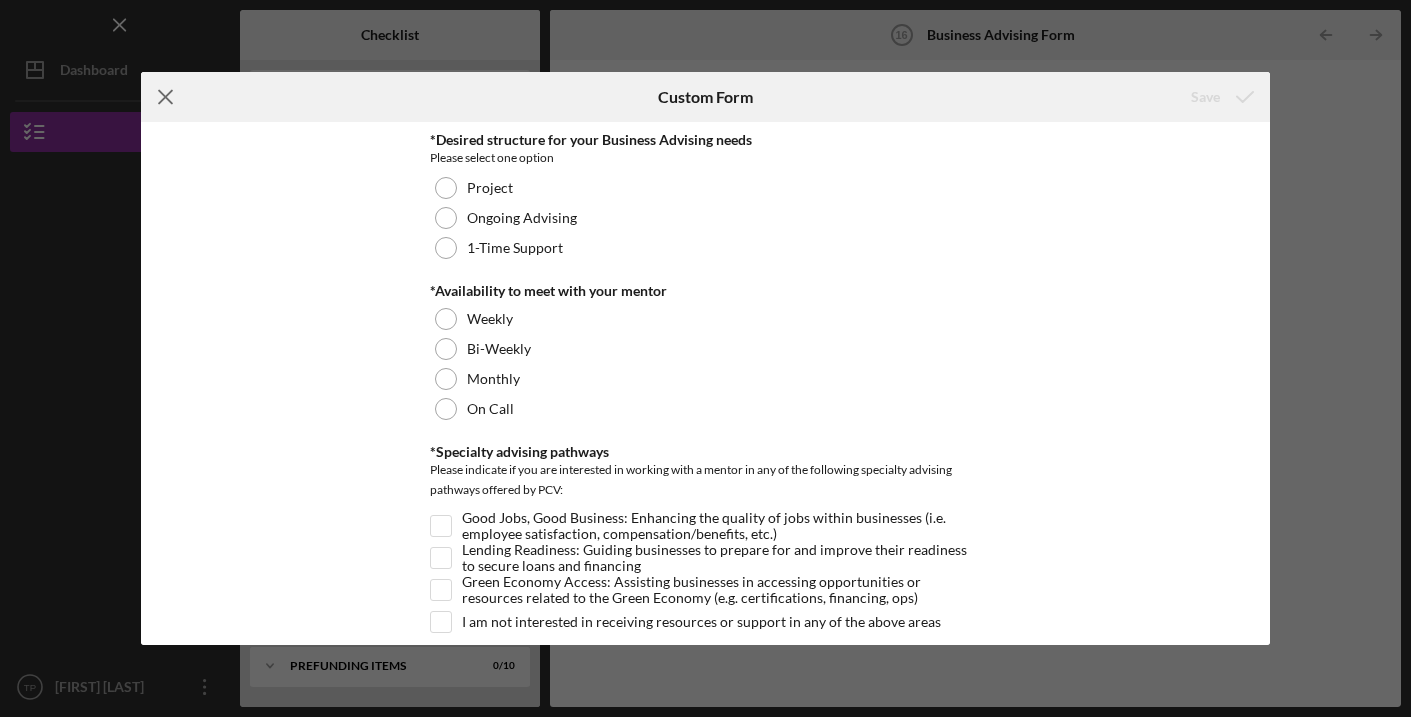 click on "Icon/Menu Close" 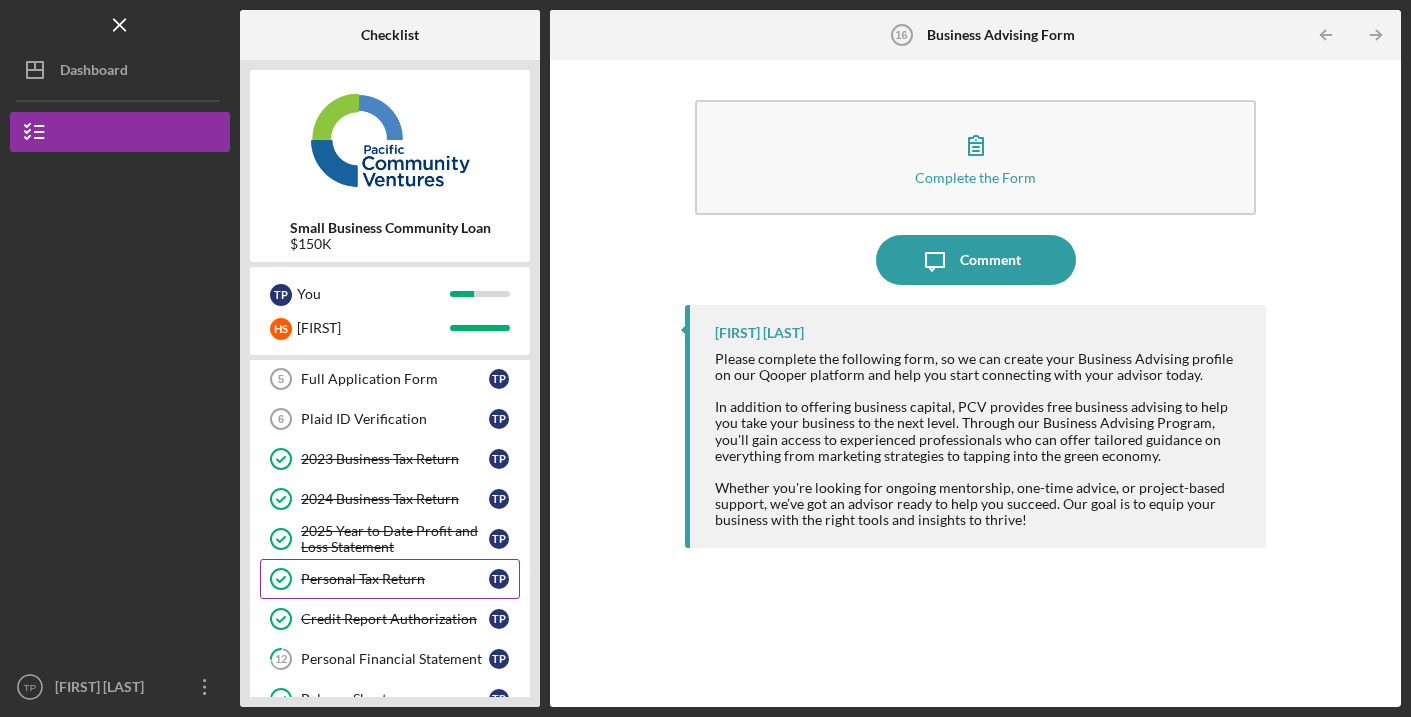 scroll, scrollTop: 79, scrollLeft: 0, axis: vertical 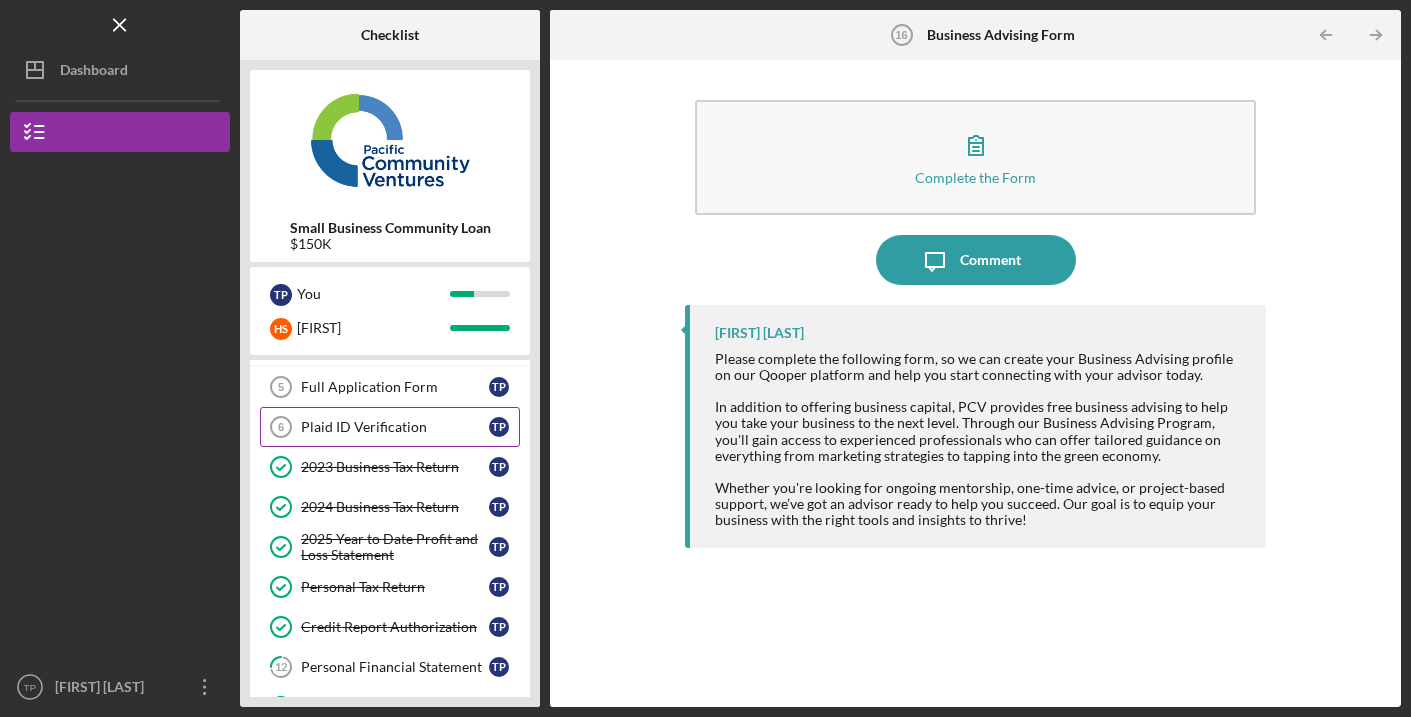 click on "Plaid ID Verification" at bounding box center [395, 427] 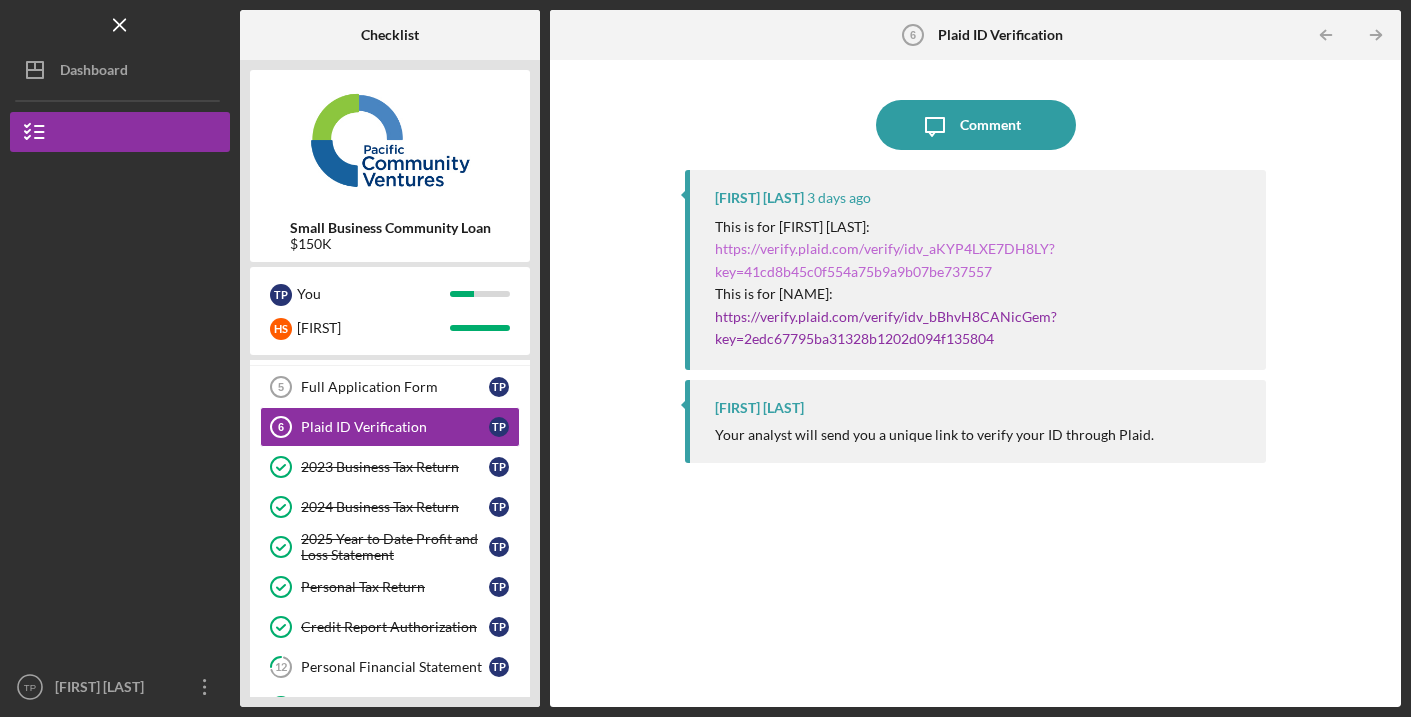 click on "https://verify.plaid.com/verify/idv_aKYP4LXE7DH8LY?key=41cd8b45c0f554a75b9a9b07be737557" at bounding box center (885, 259) 